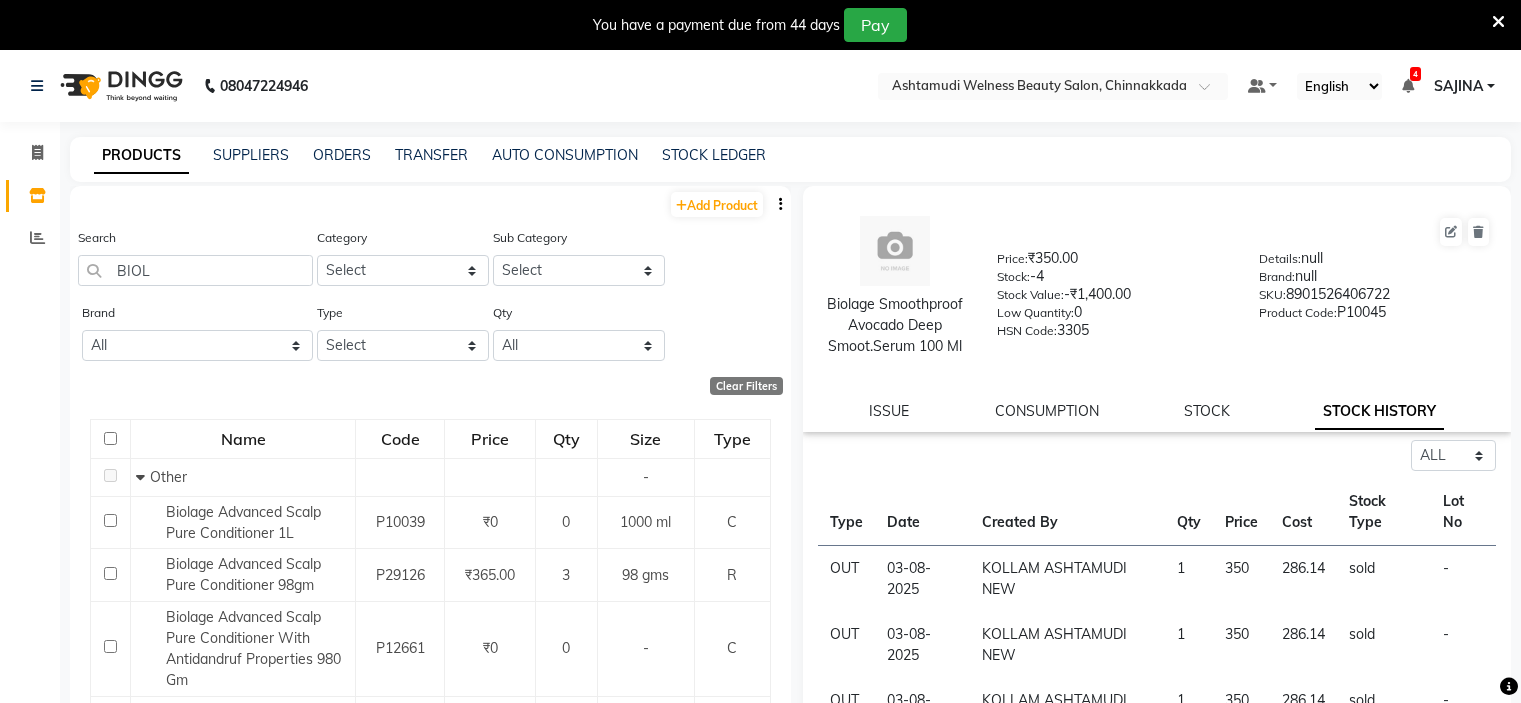 select on "all" 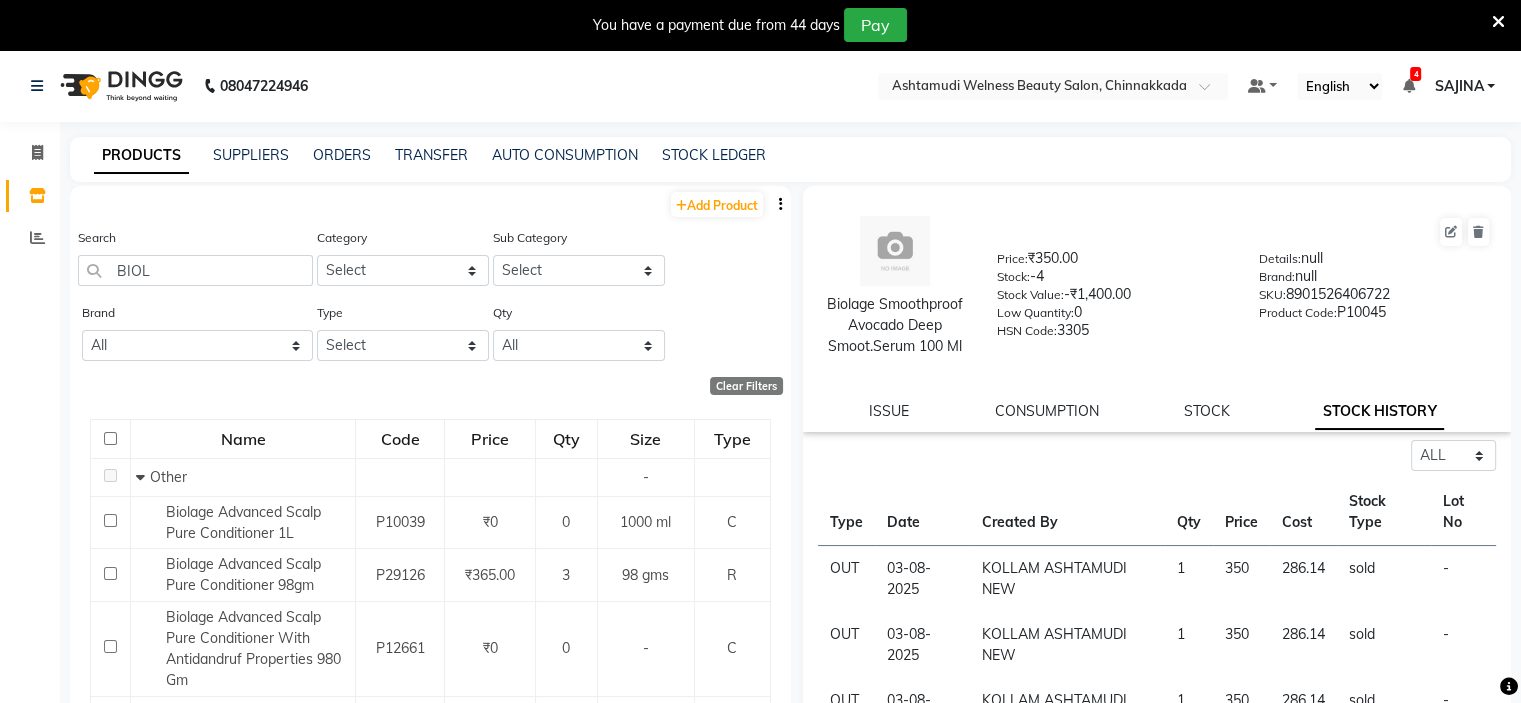 scroll, scrollTop: 0, scrollLeft: 0, axis: both 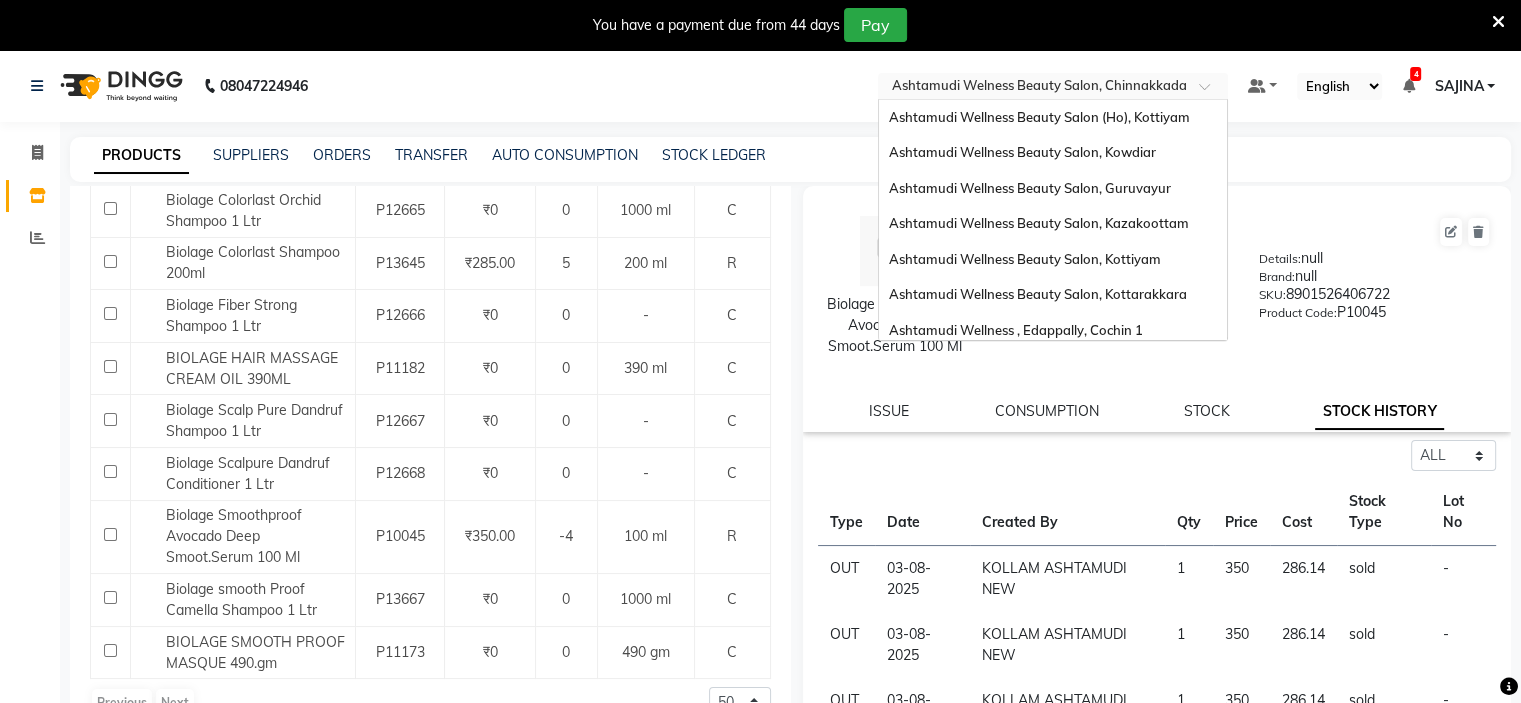 click at bounding box center [1033, 88] 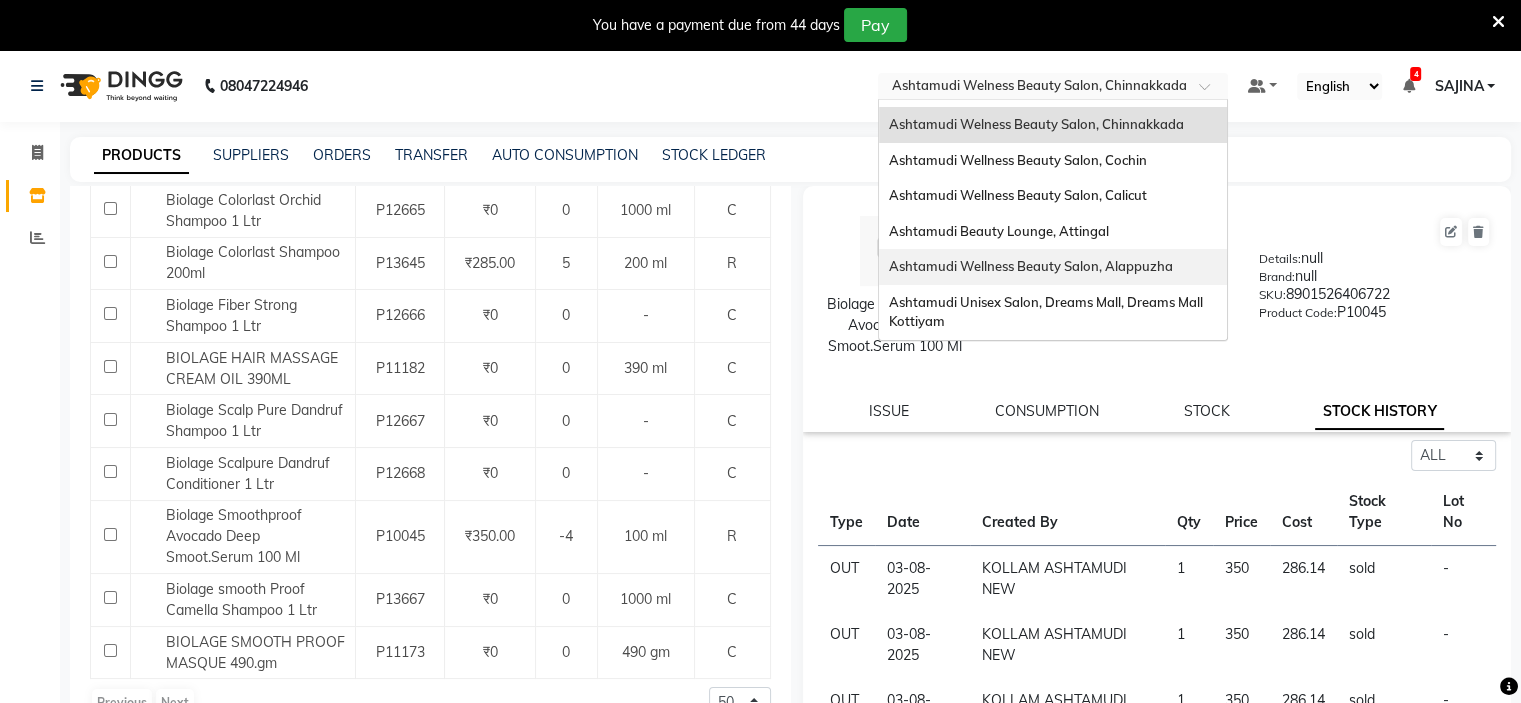 click on "Ashtamudi Wellness Beauty Salon, Alappuzha" at bounding box center [1031, 266] 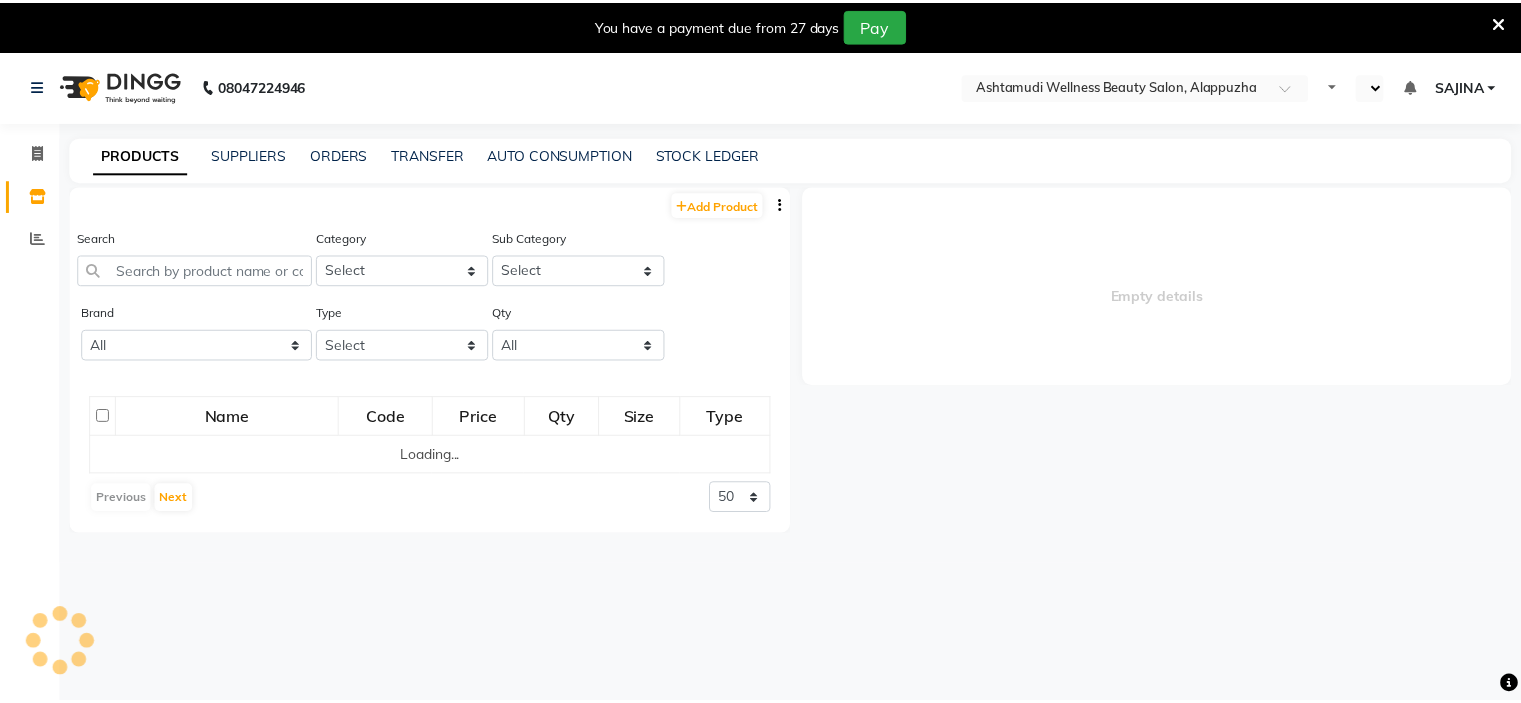 scroll, scrollTop: 0, scrollLeft: 0, axis: both 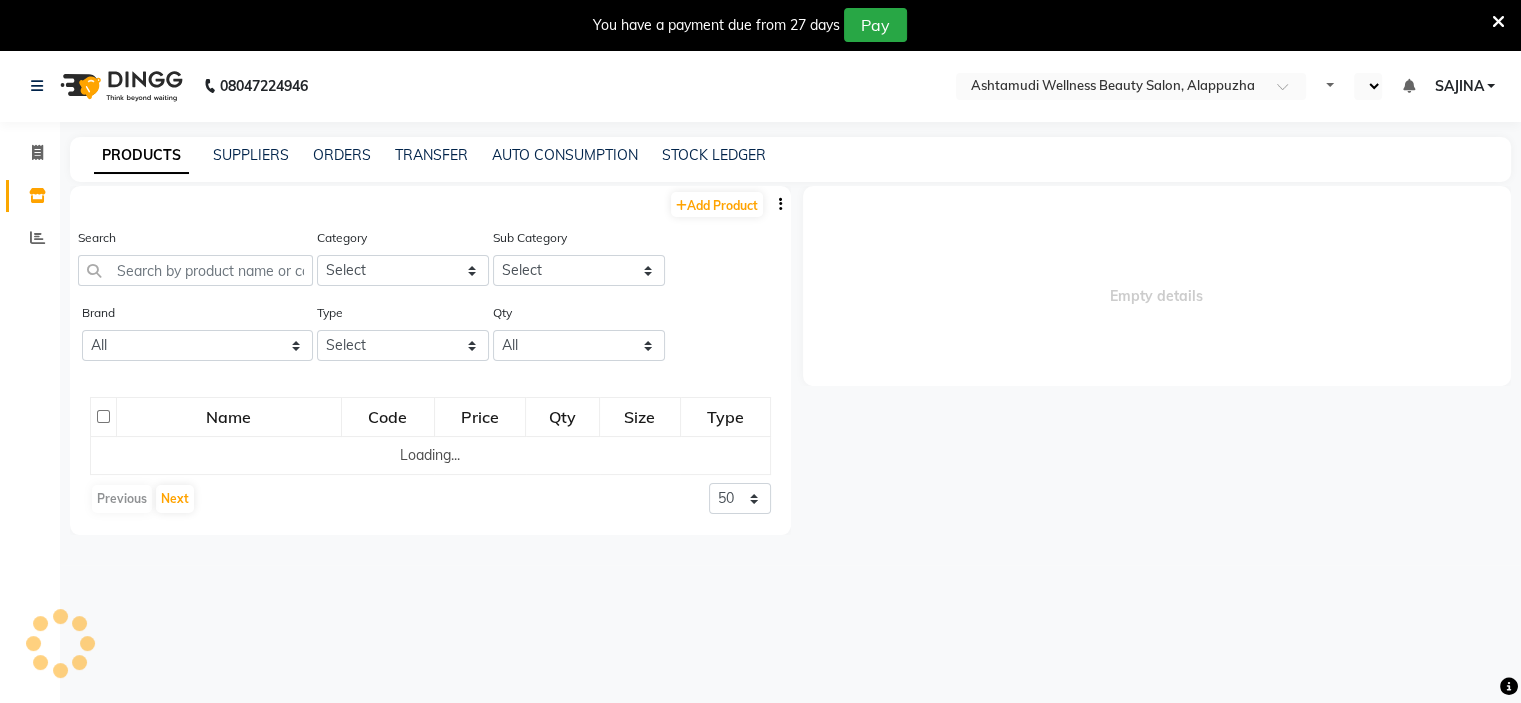 select on "en" 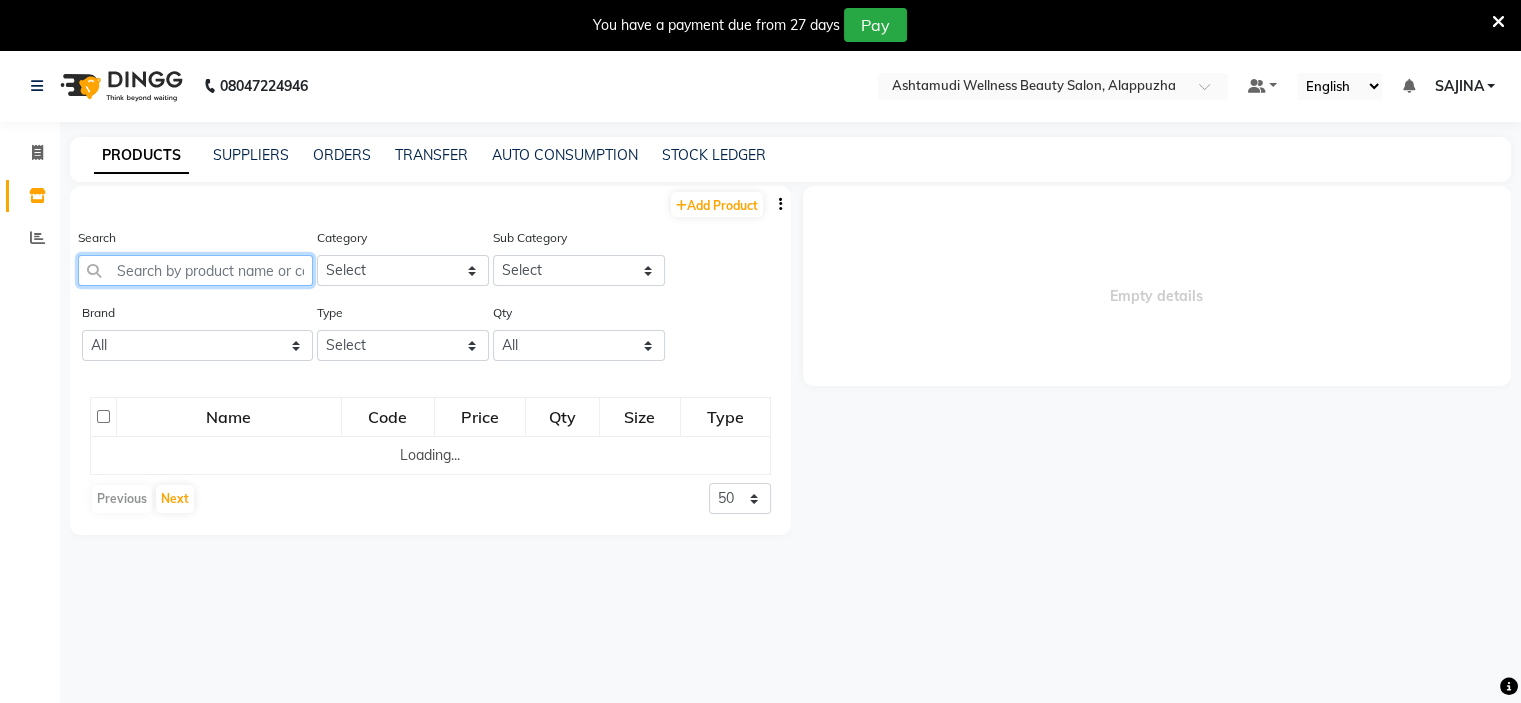 click 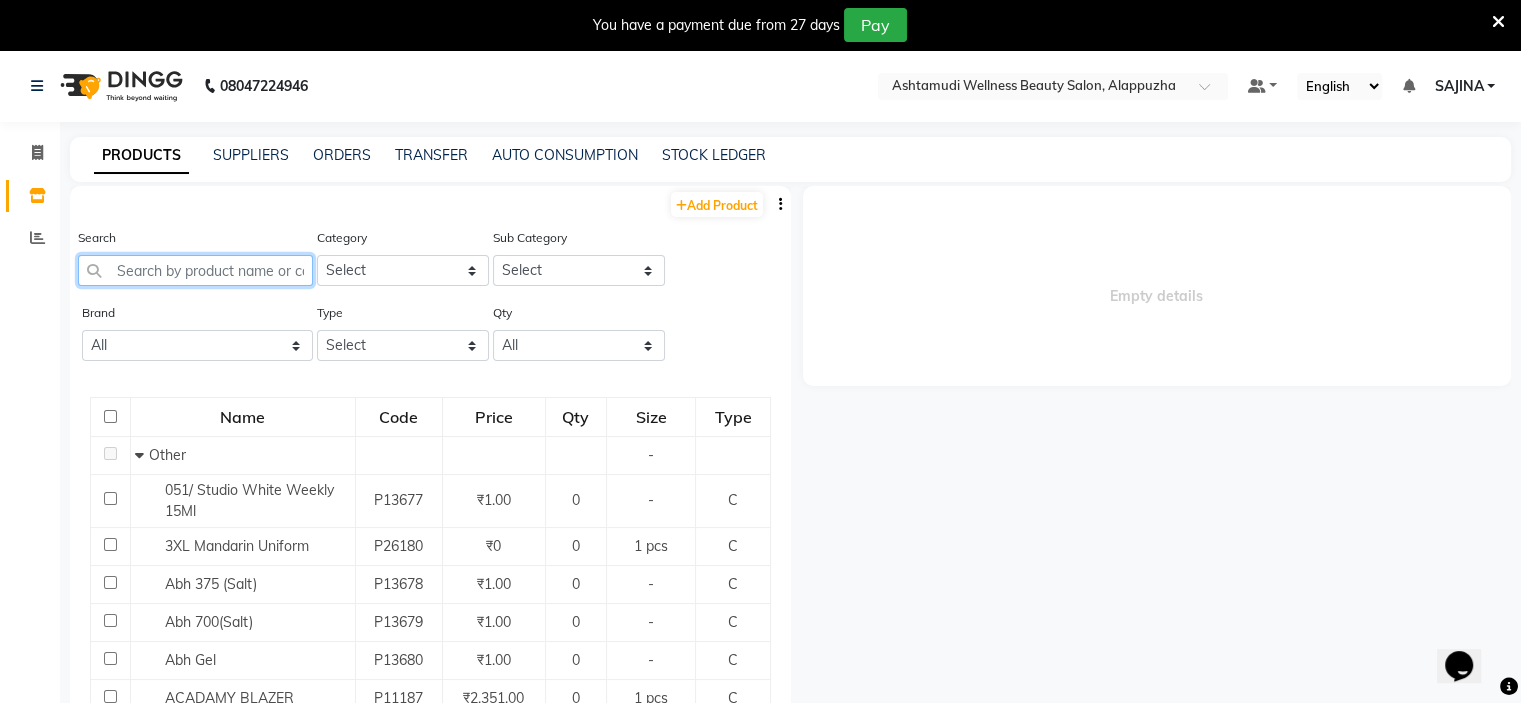 scroll, scrollTop: 0, scrollLeft: 0, axis: both 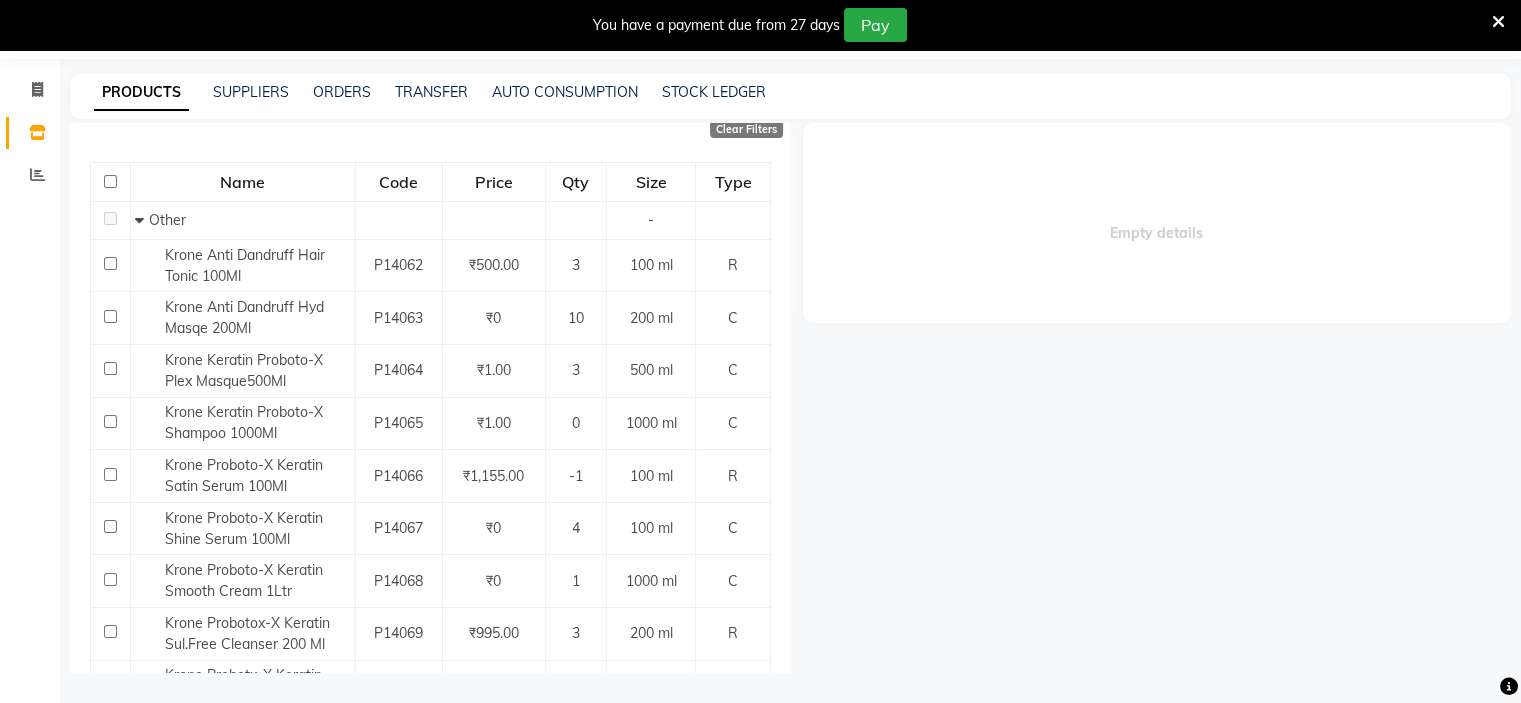 type on "KRON" 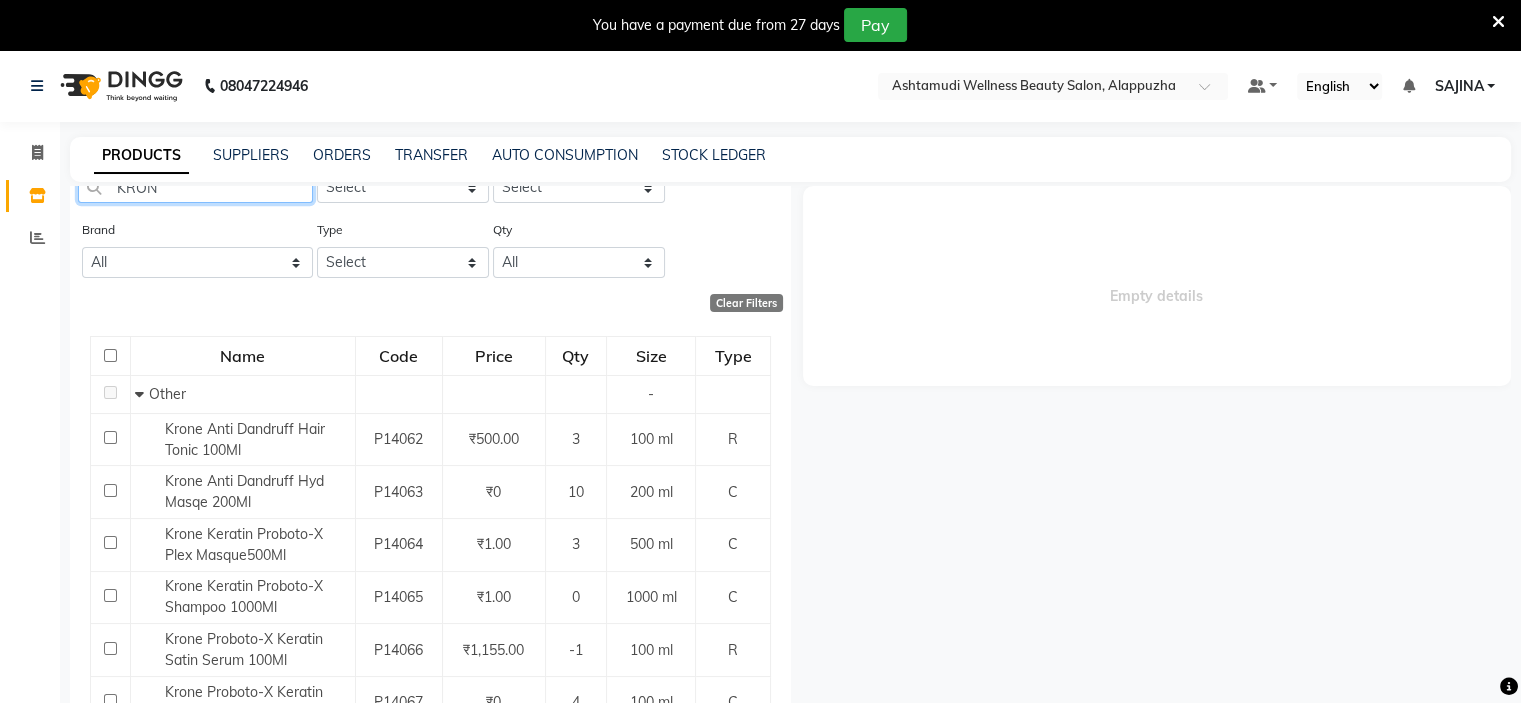 scroll, scrollTop: 0, scrollLeft: 0, axis: both 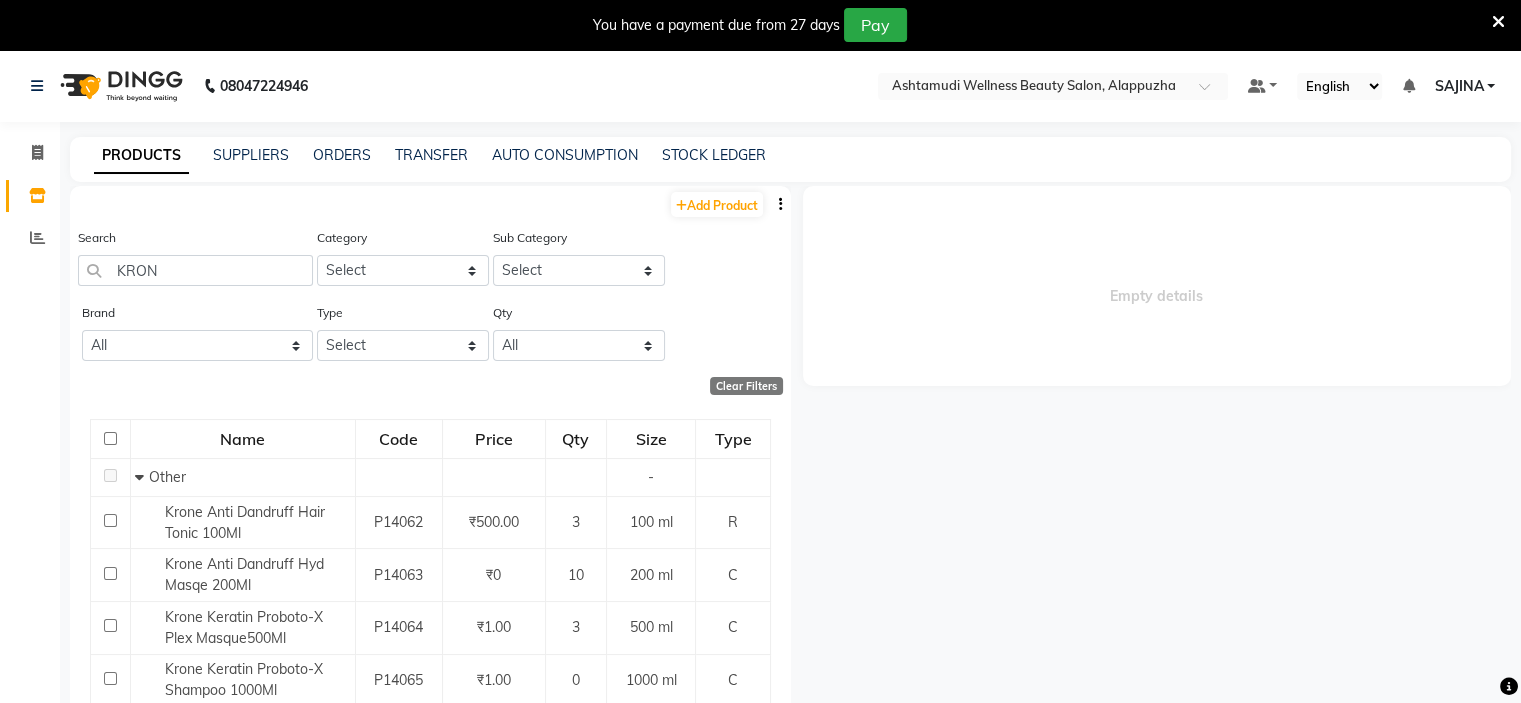 click on "[POSTAL_CODE] Select Location × Ashtamudi Wellness Beauty Salon, [CITY] Default Panel My Panel English ENGLISH Español العربية मराठी हिंदी ગુજરાતી தமிழ் 中文 Notifications nothing to show SAJINA Manage Profile Change Password Sign out Version:[VERSION]" 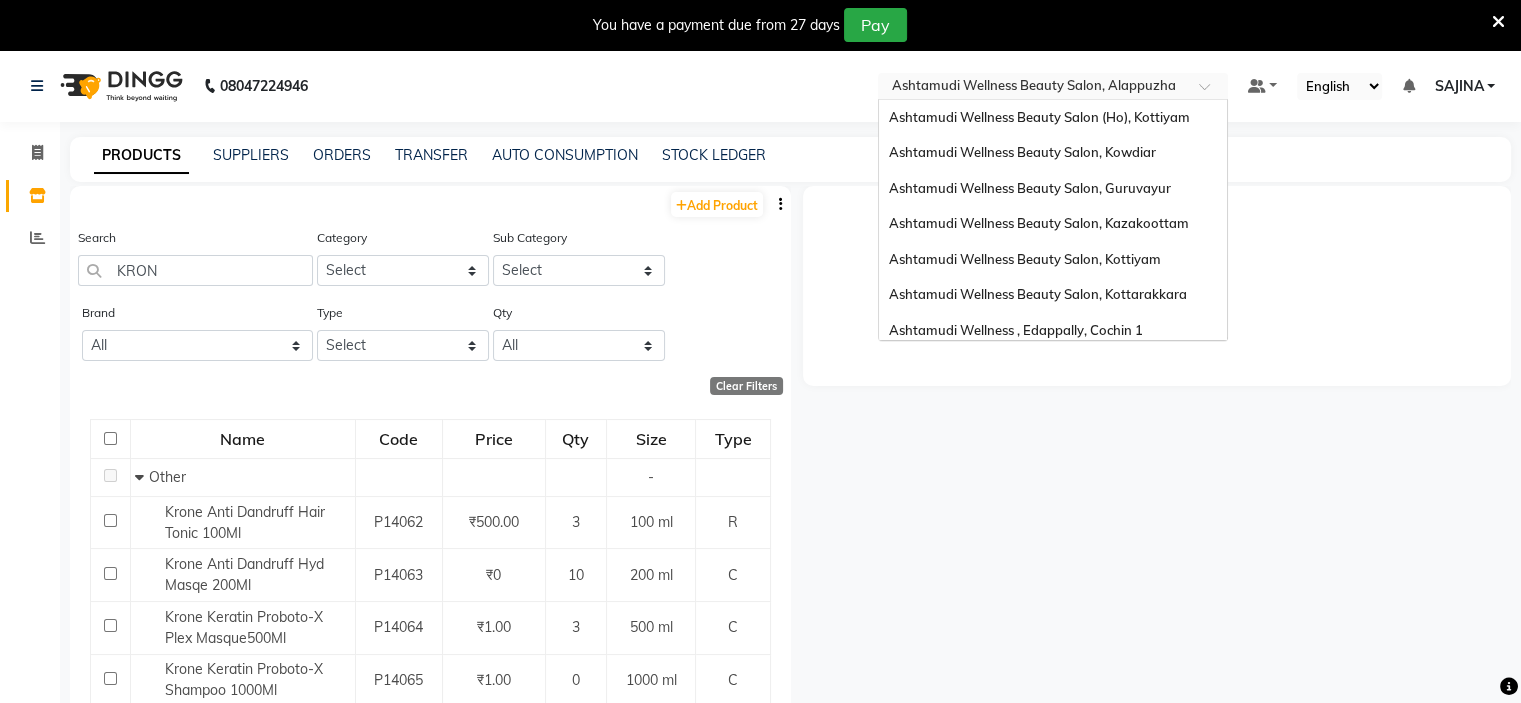 scroll, scrollTop: 312, scrollLeft: 0, axis: vertical 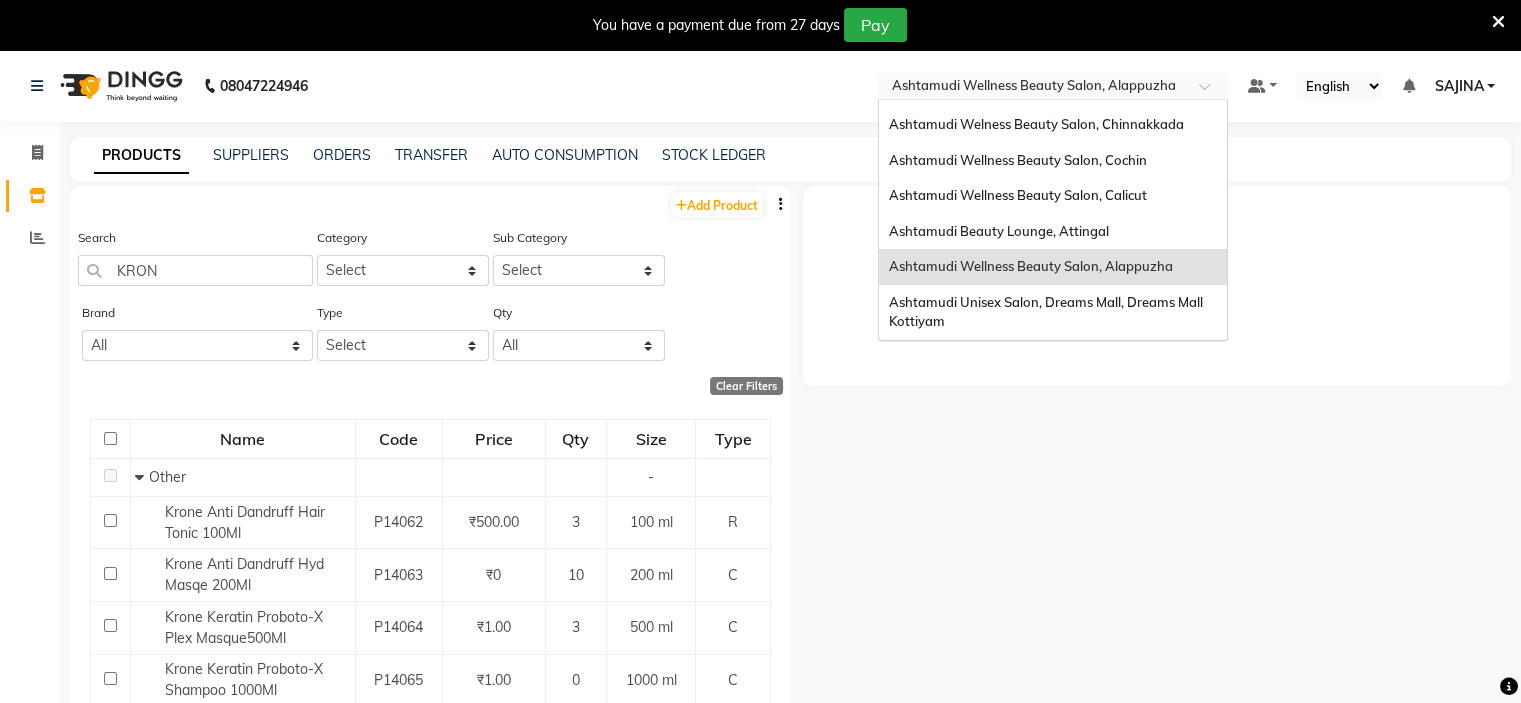click at bounding box center [1033, 88] 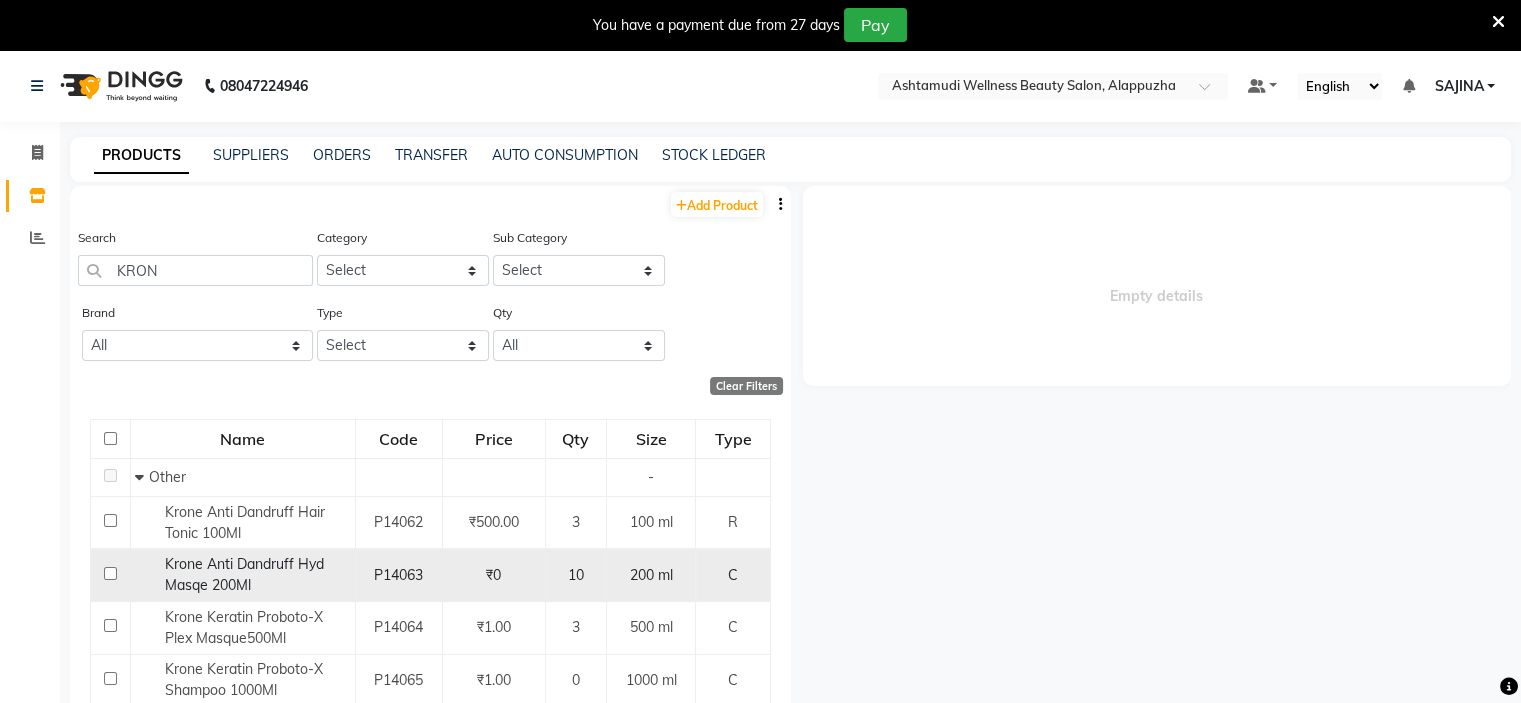 click on "Krone Anti Dandruff Hyd Masqe 200Ml" 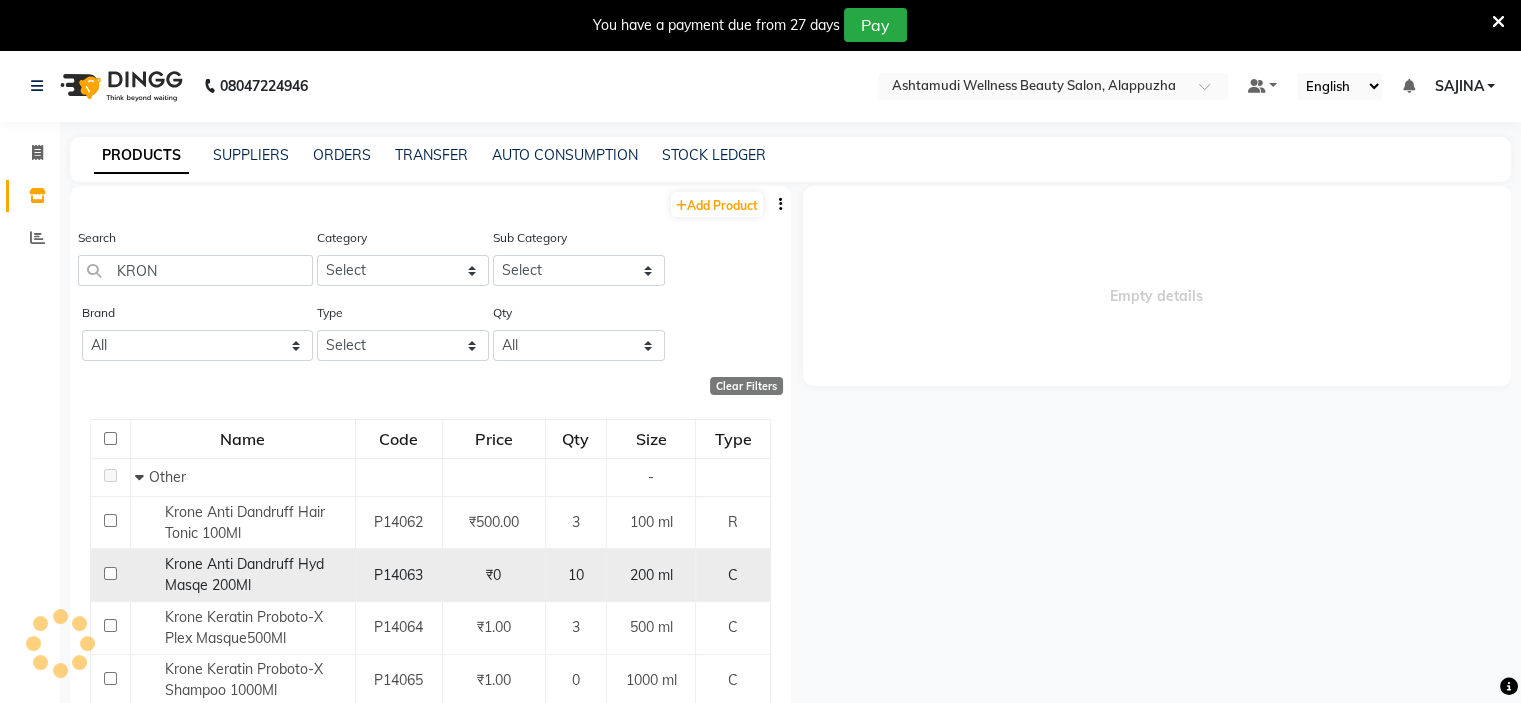 select 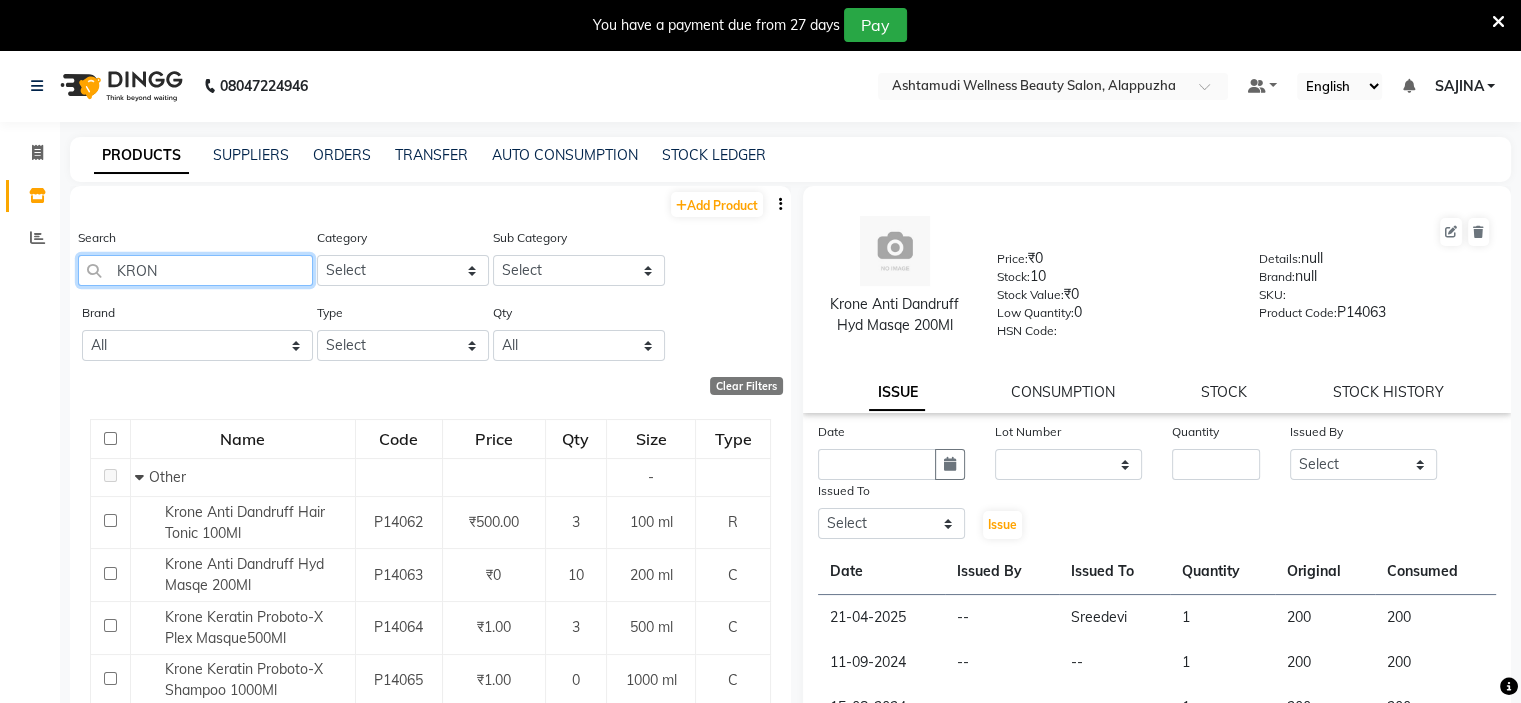 click on "KRON" 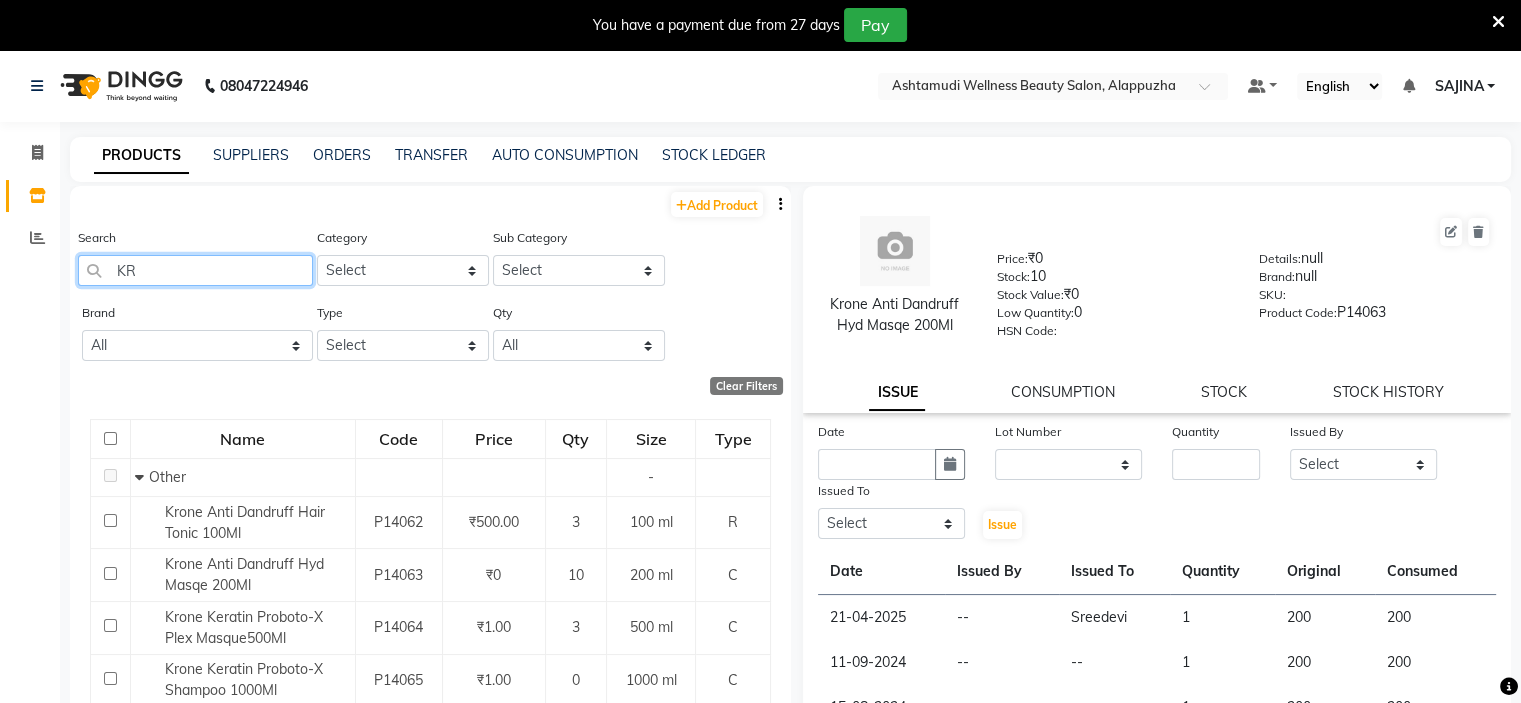 type on "K" 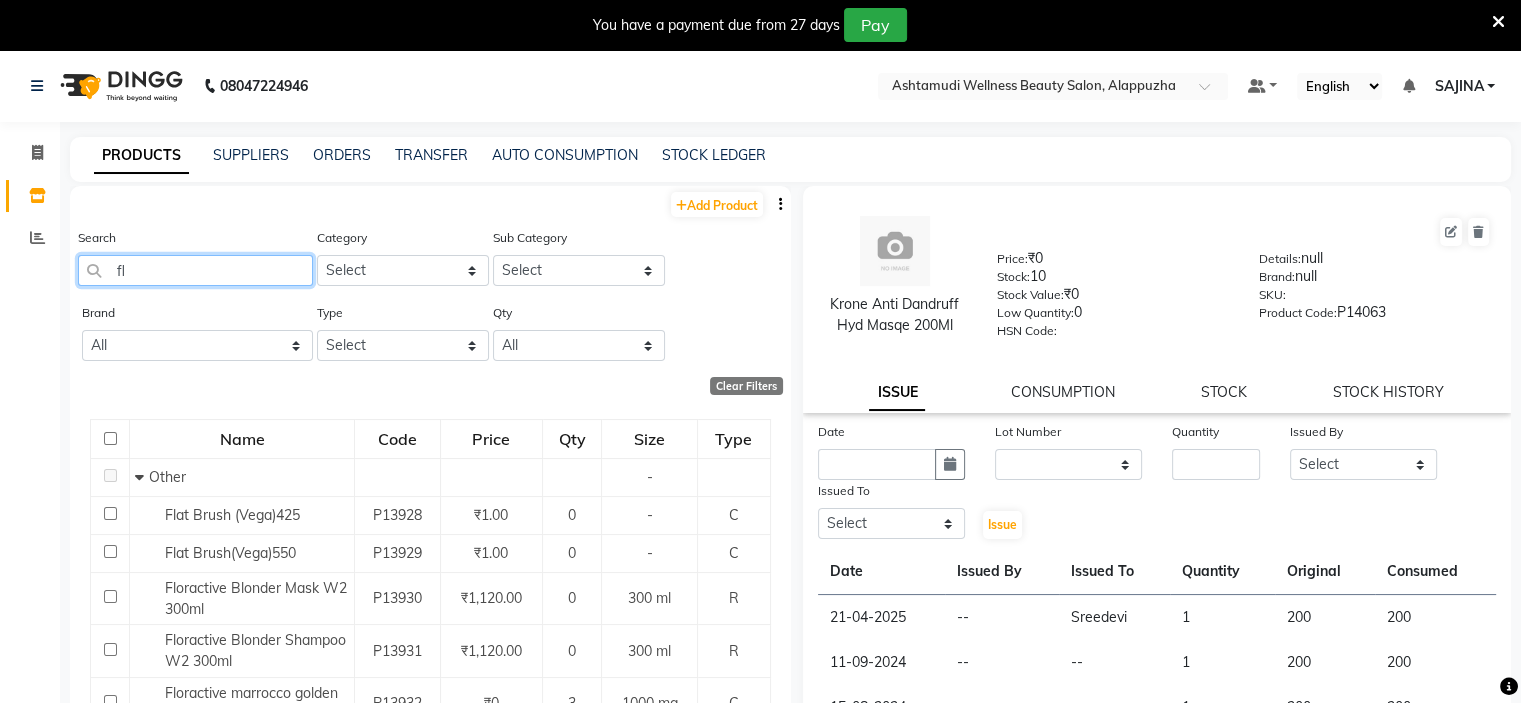 type on "f" 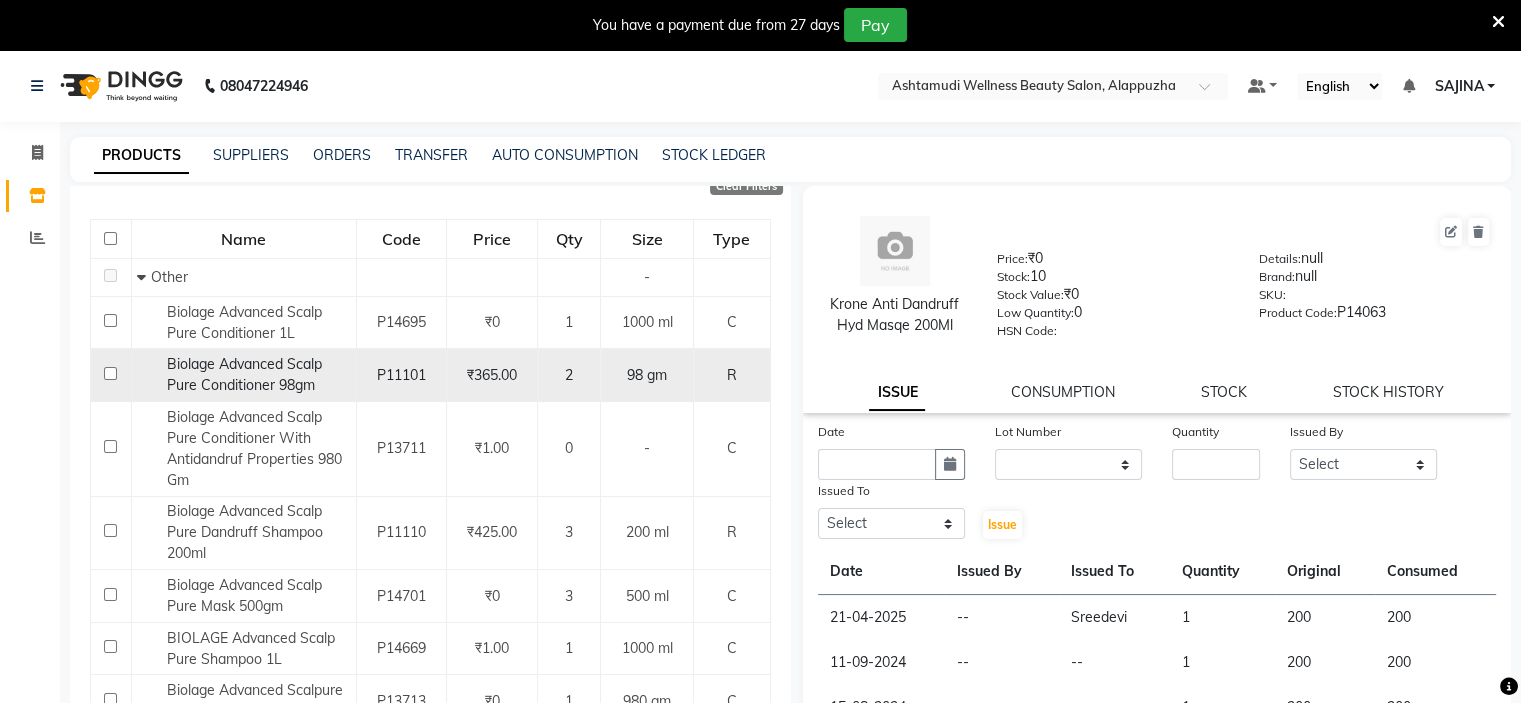 scroll, scrollTop: 300, scrollLeft: 0, axis: vertical 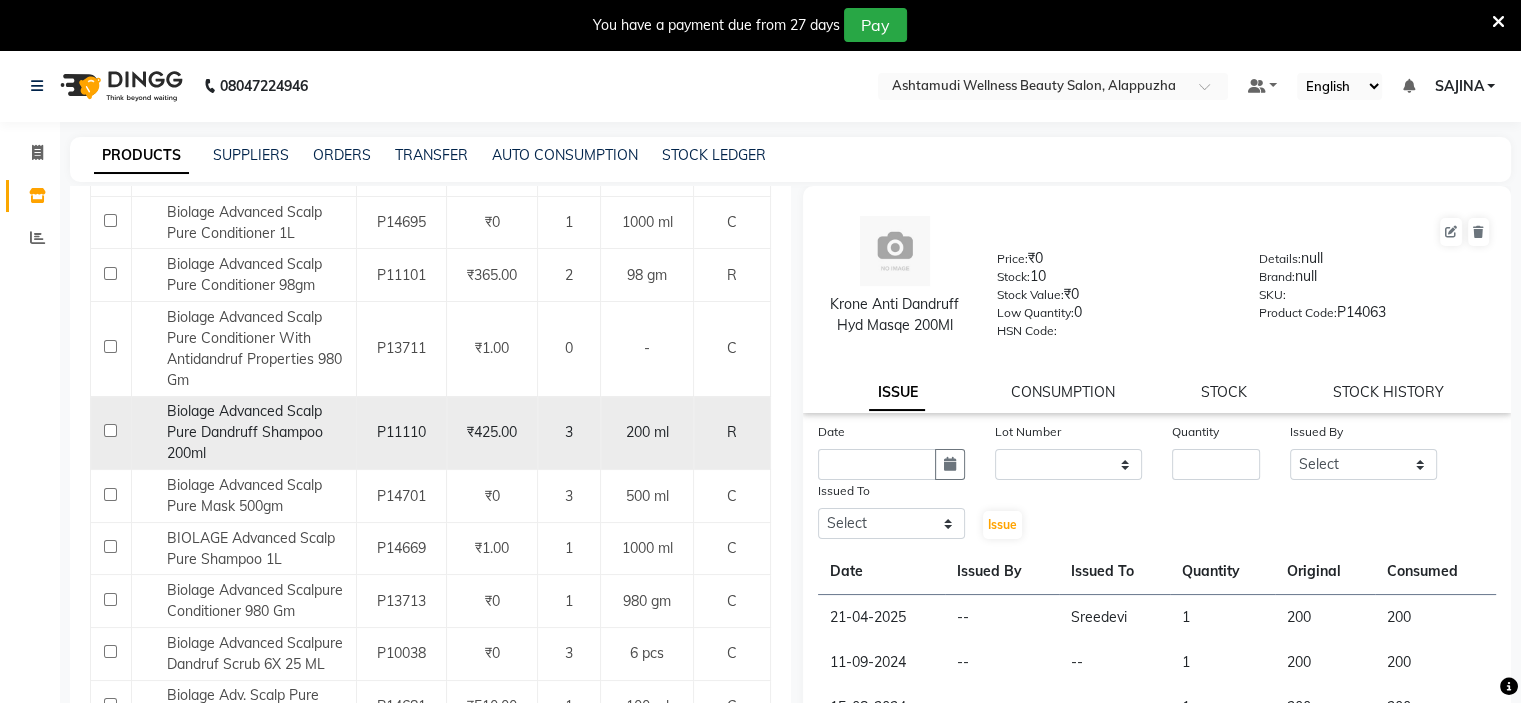 type on "biol" 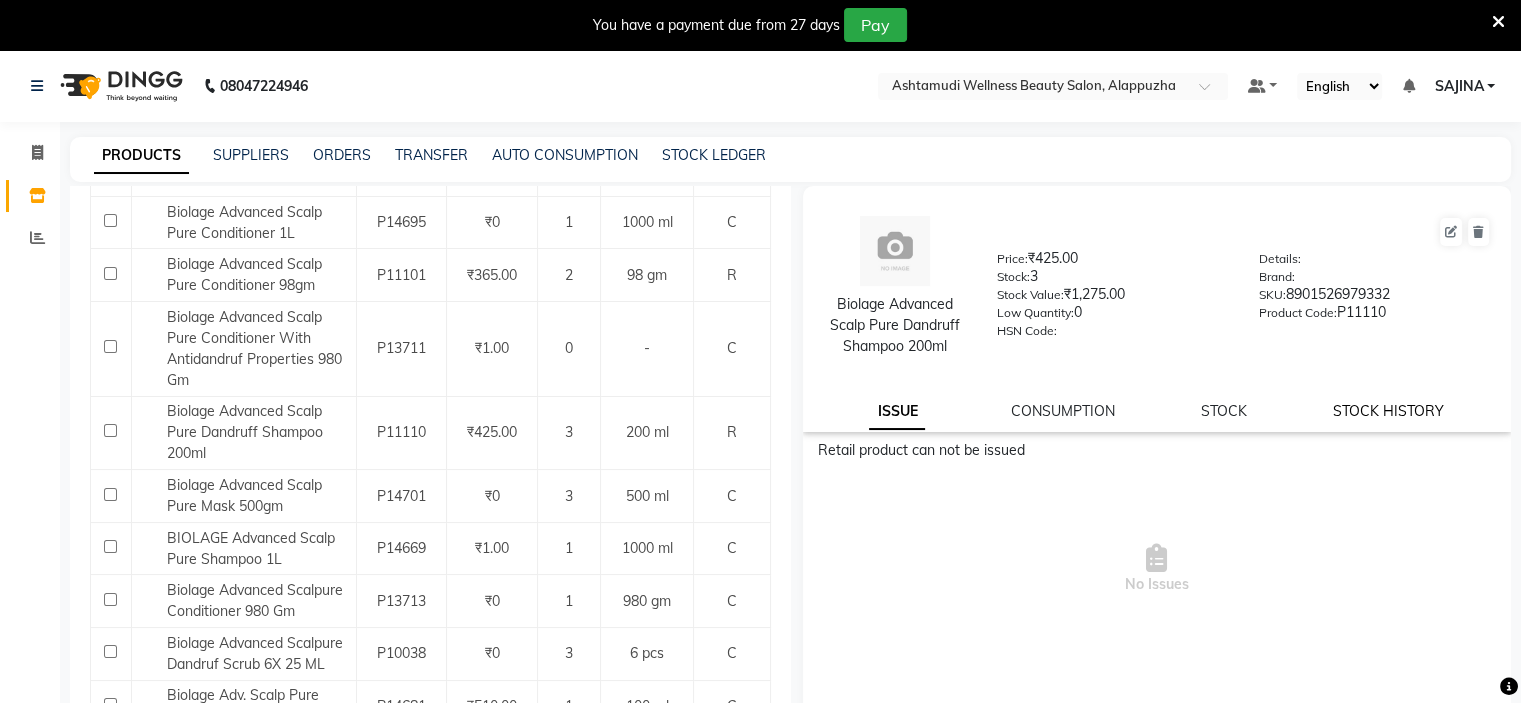 click on "STOCK HISTORY" 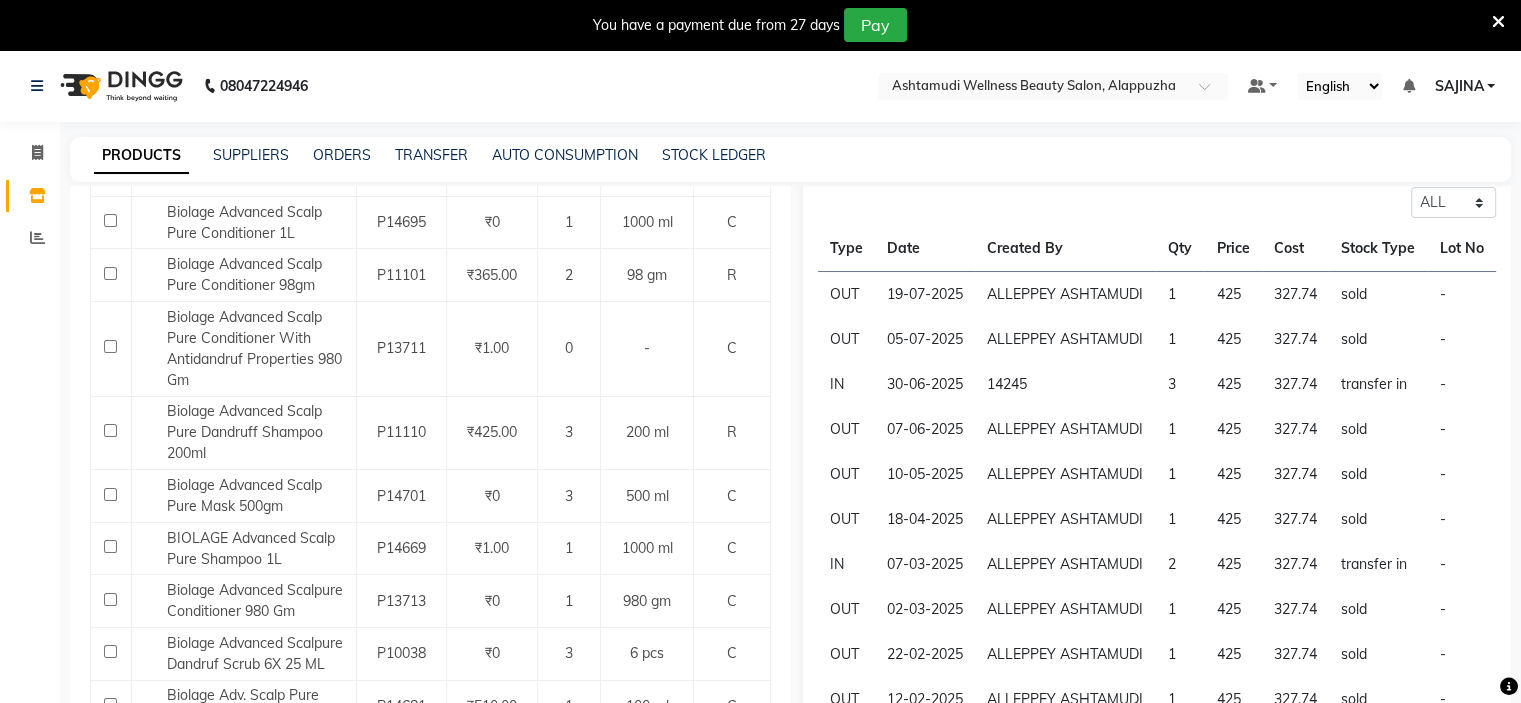 scroll, scrollTop: 300, scrollLeft: 0, axis: vertical 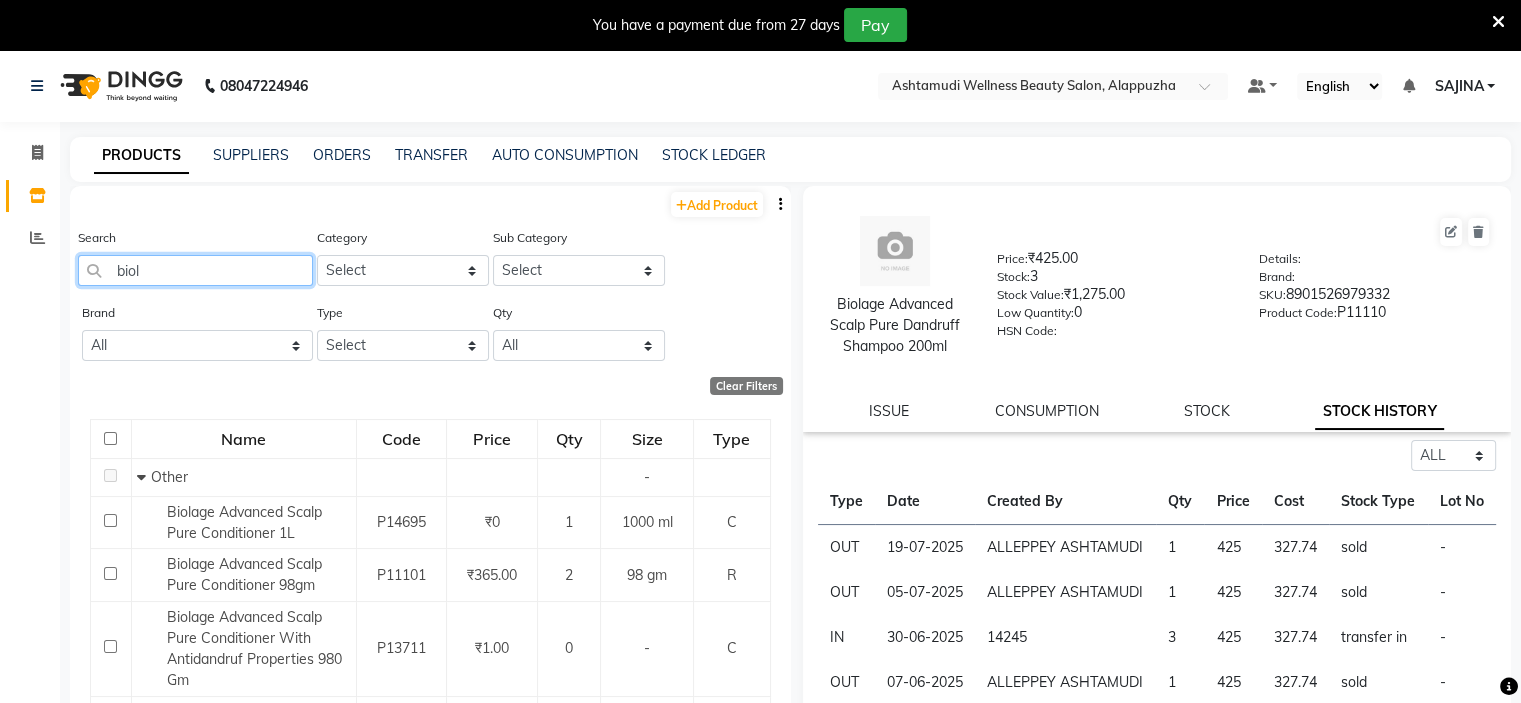 click on "biol" 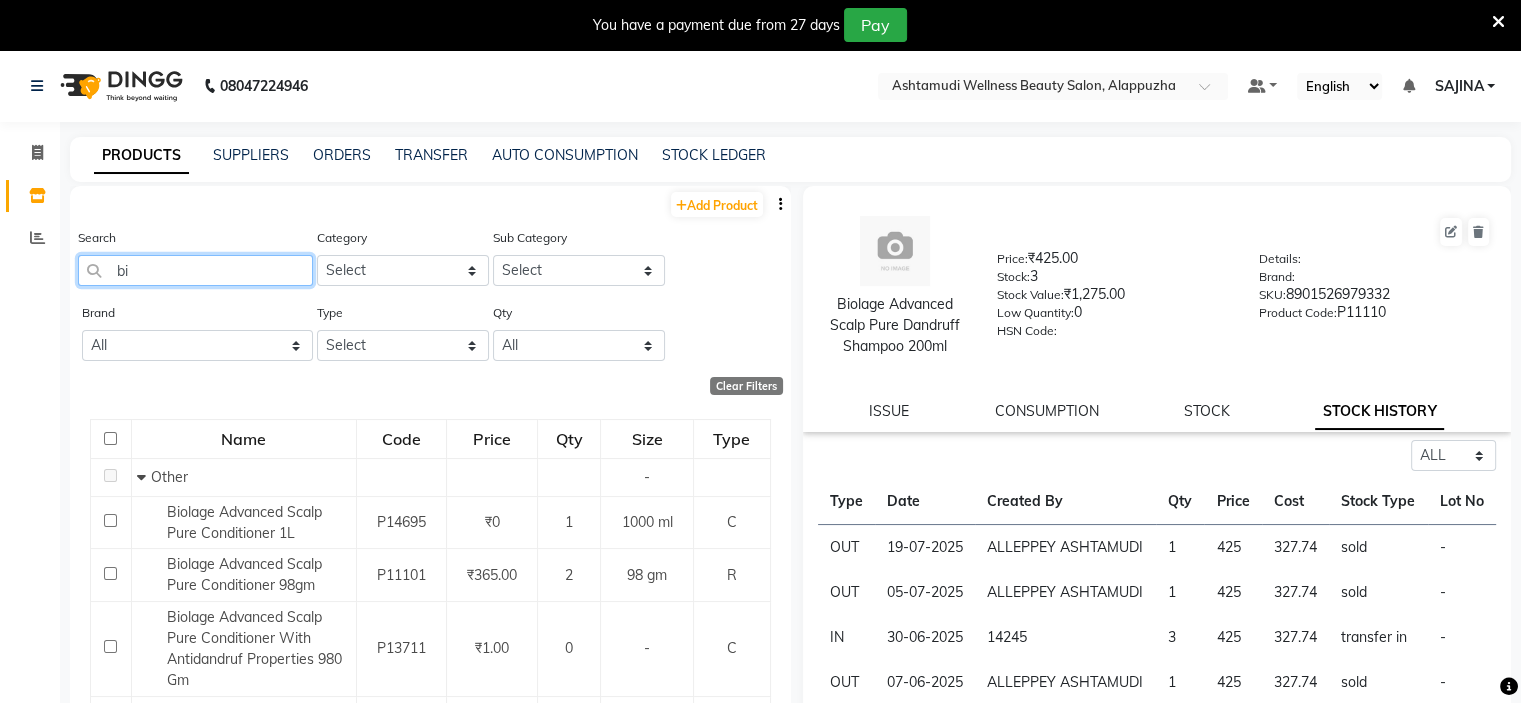 type on "b" 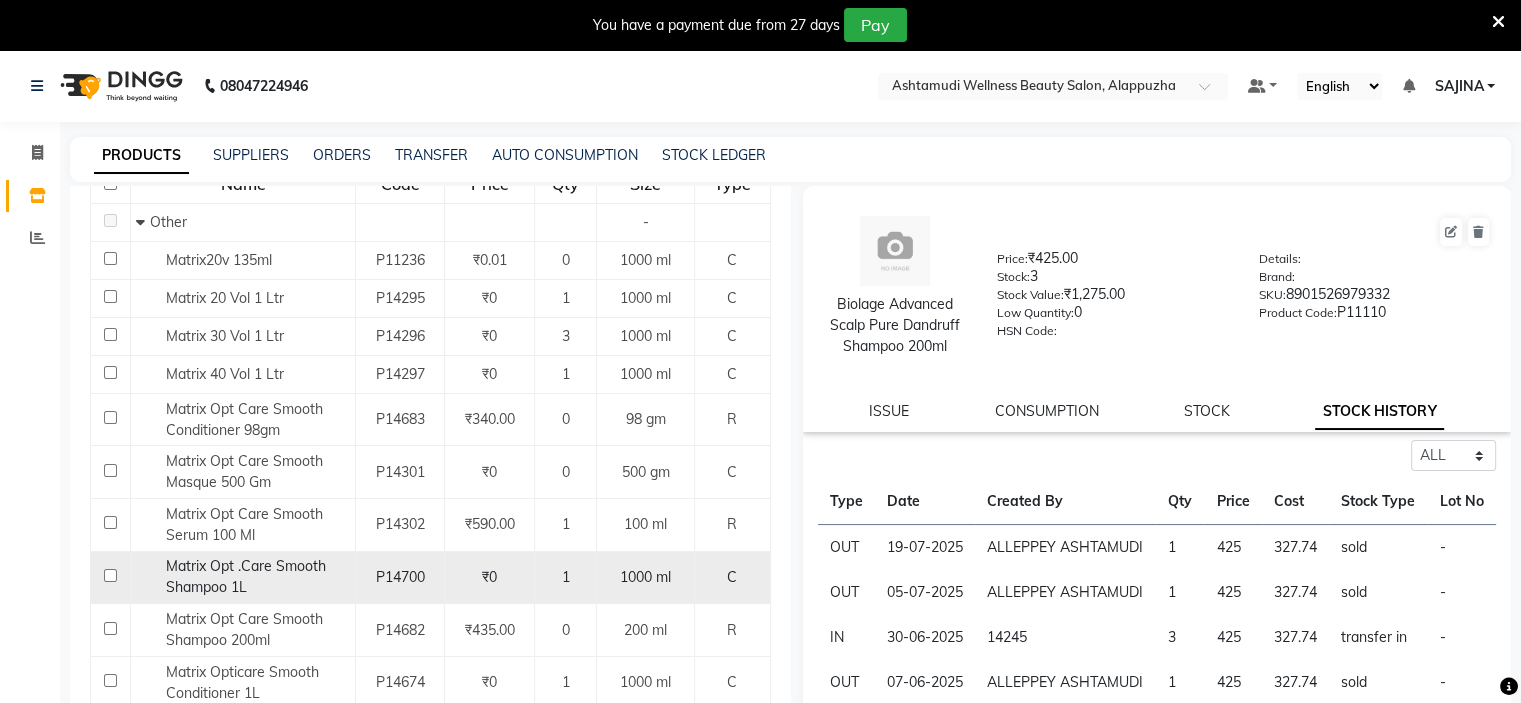scroll, scrollTop: 300, scrollLeft: 0, axis: vertical 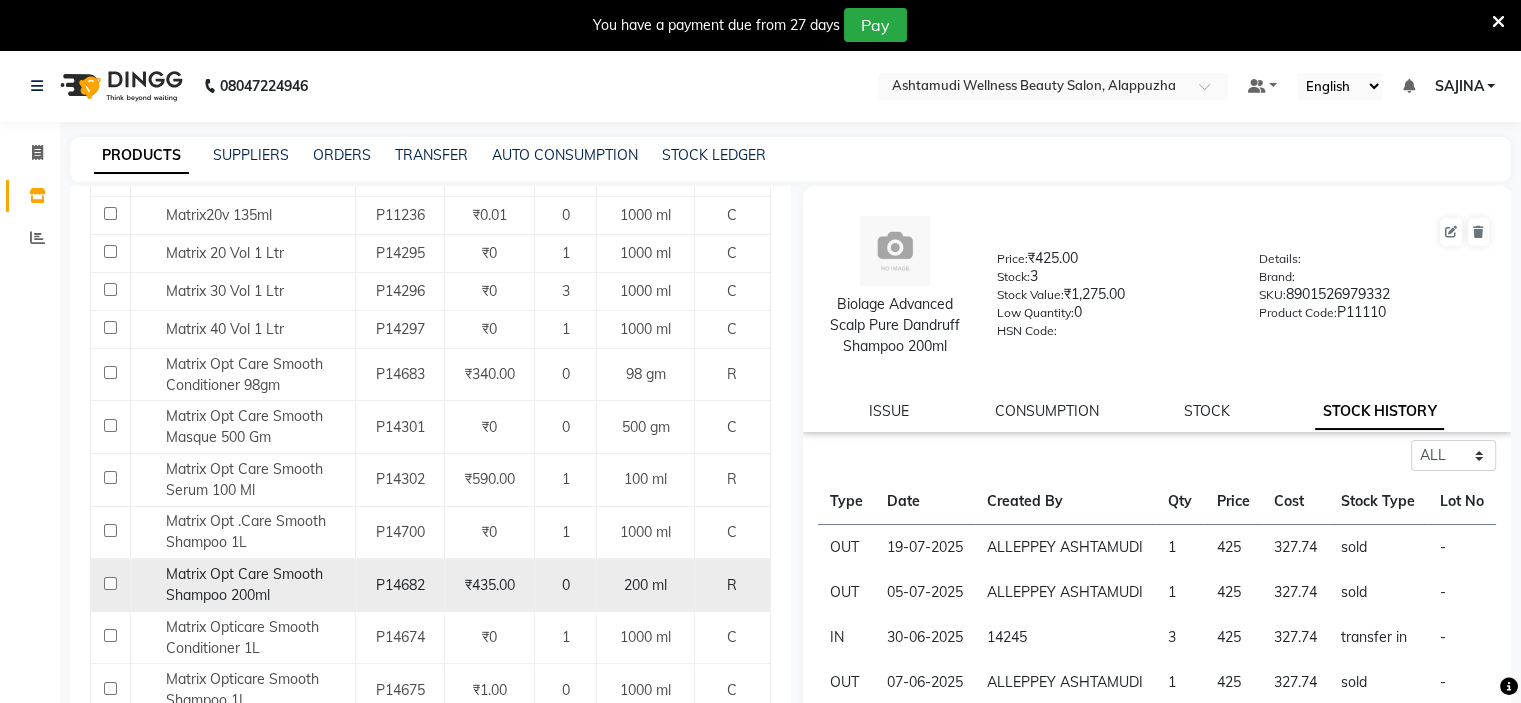 type on "matrix" 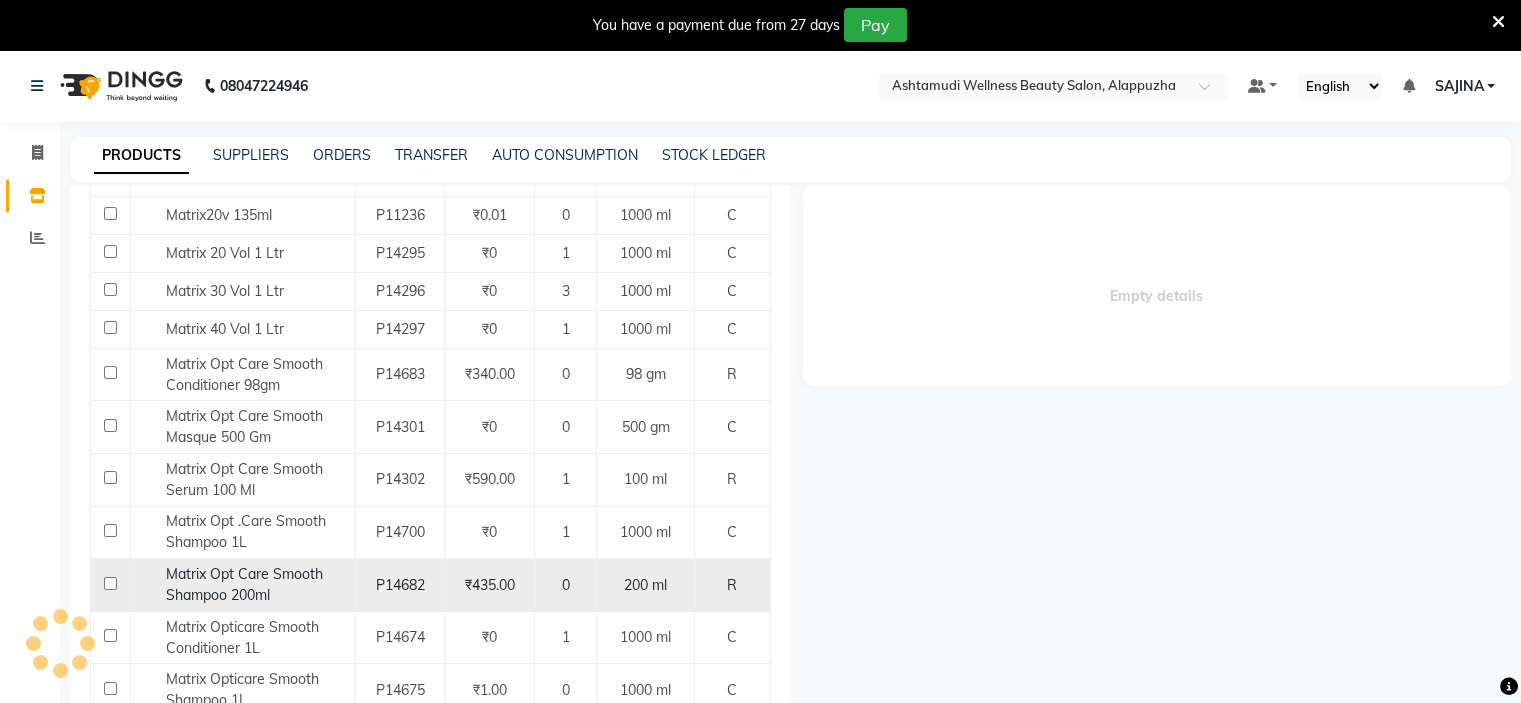 select on "all" 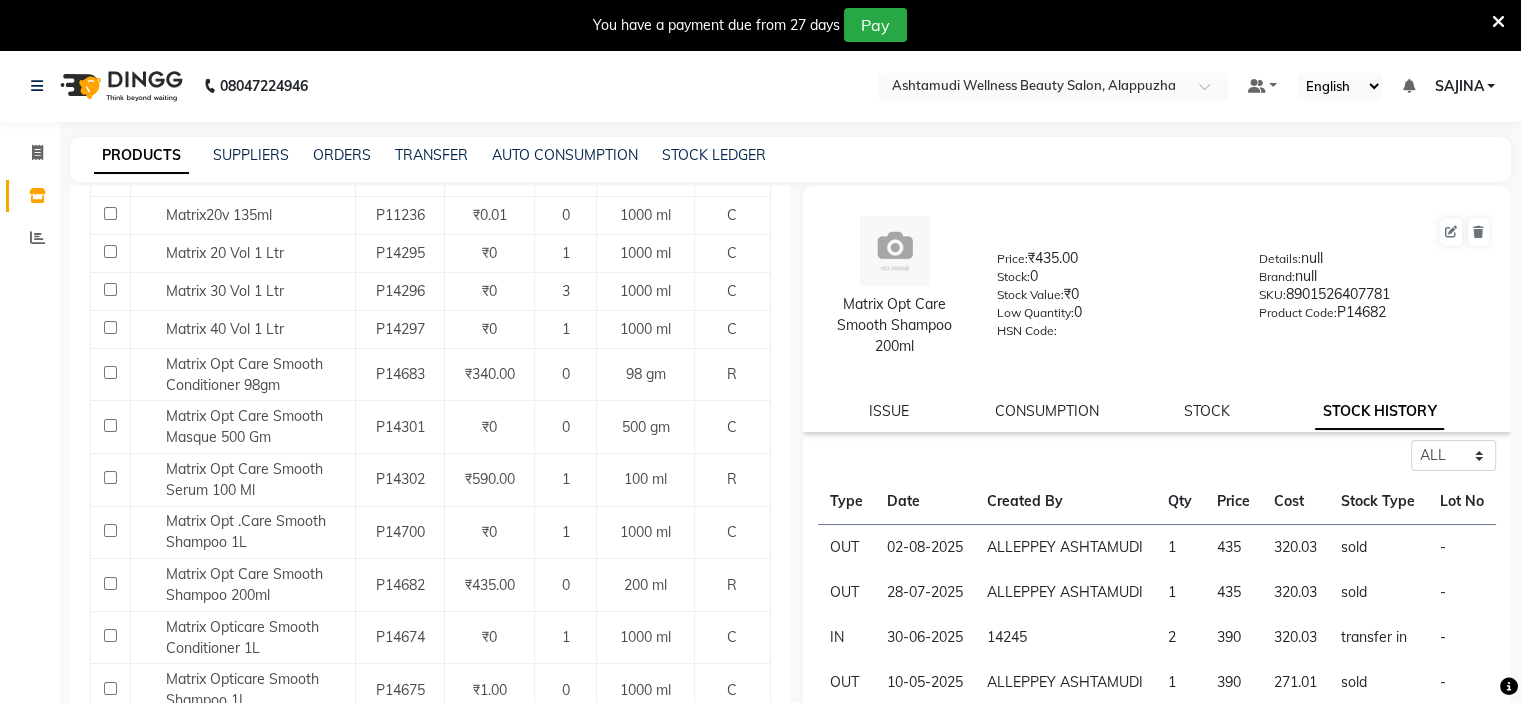 click on "STOCK HISTORY" 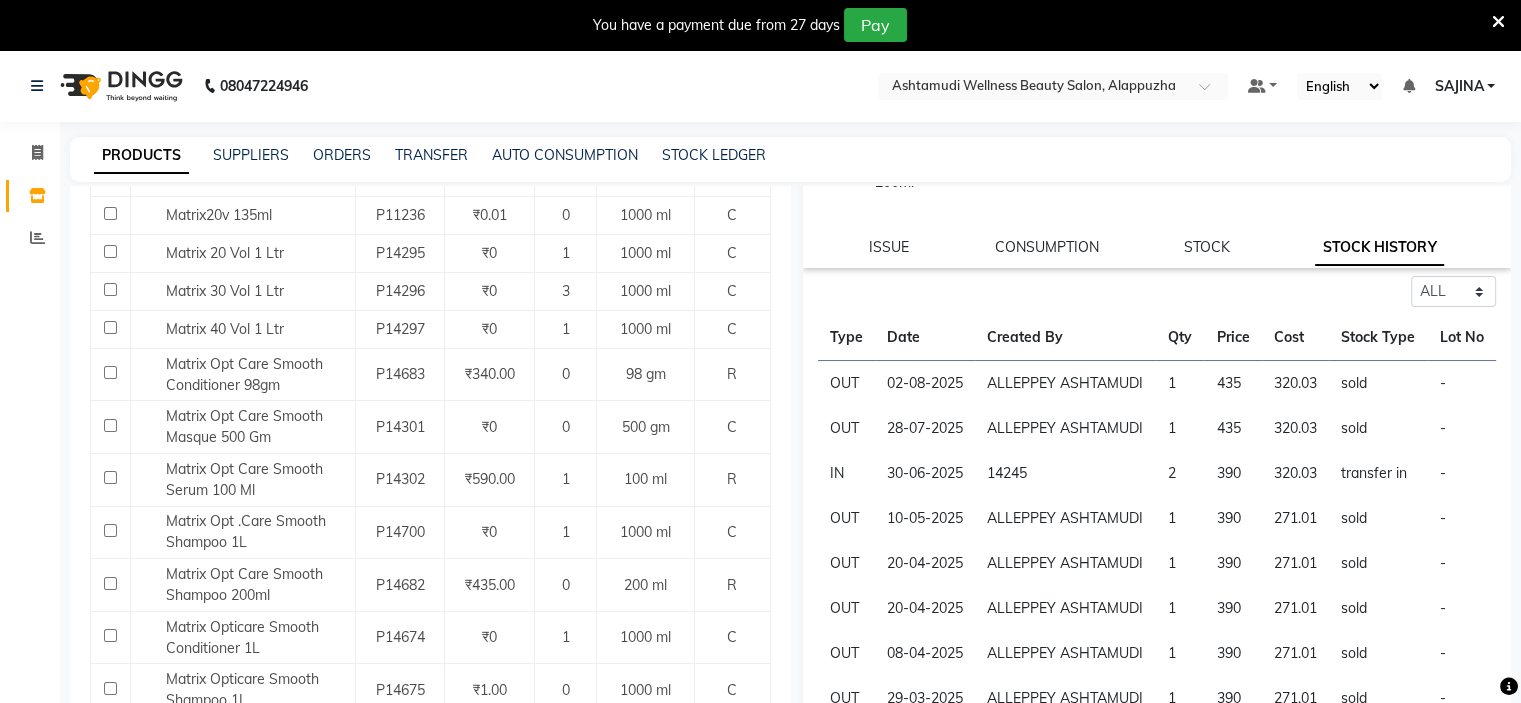 scroll, scrollTop: 200, scrollLeft: 0, axis: vertical 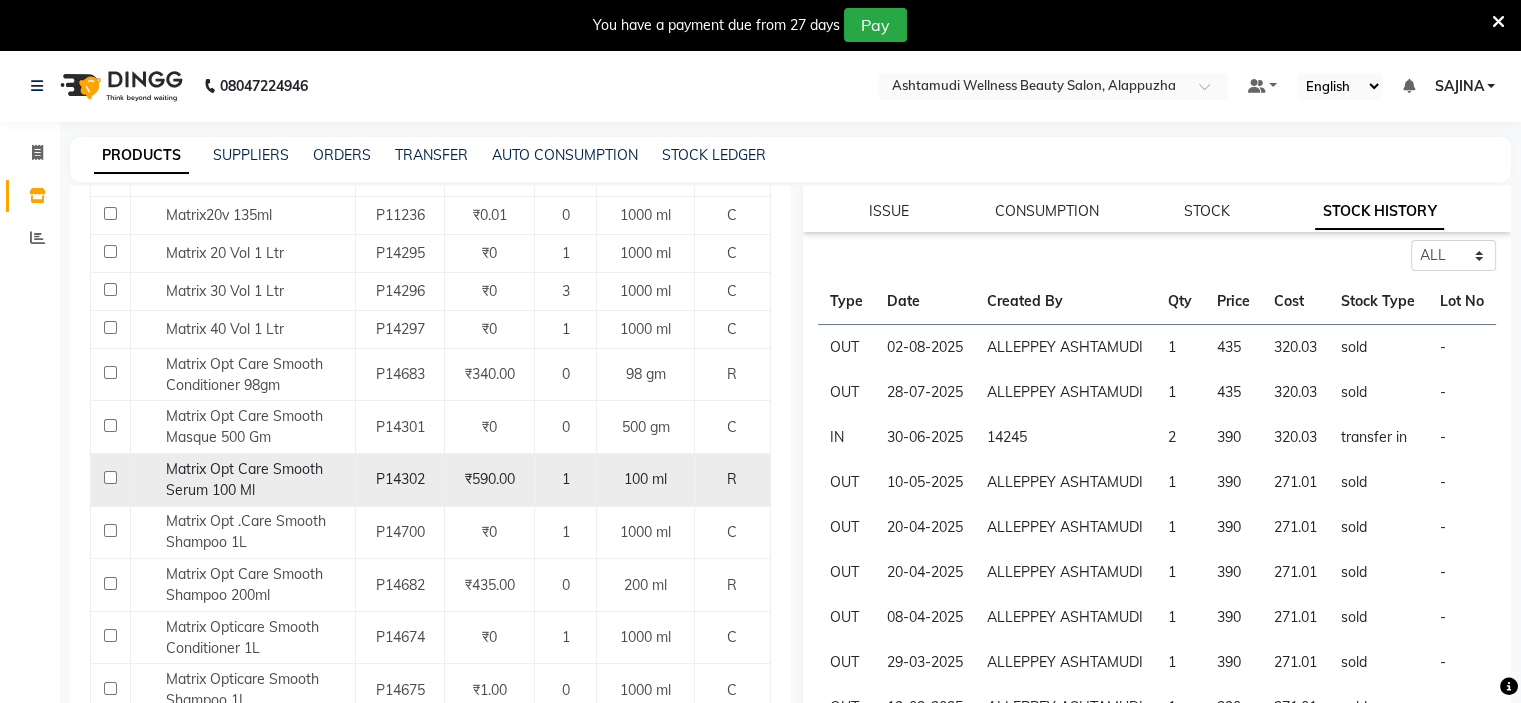 click on "Matrix Opt Care Smooth Serum 100 Ml" 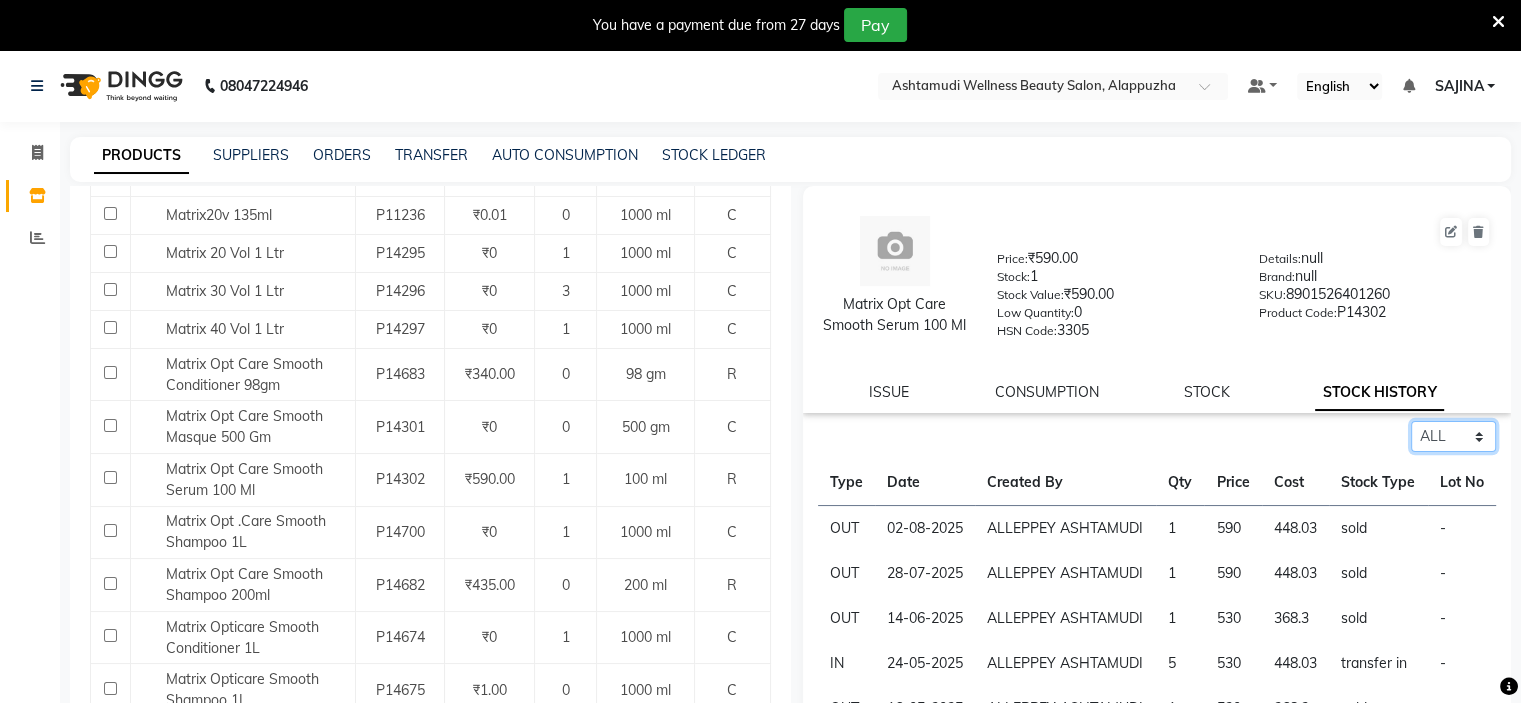 click on "Select ALL IN OUT" 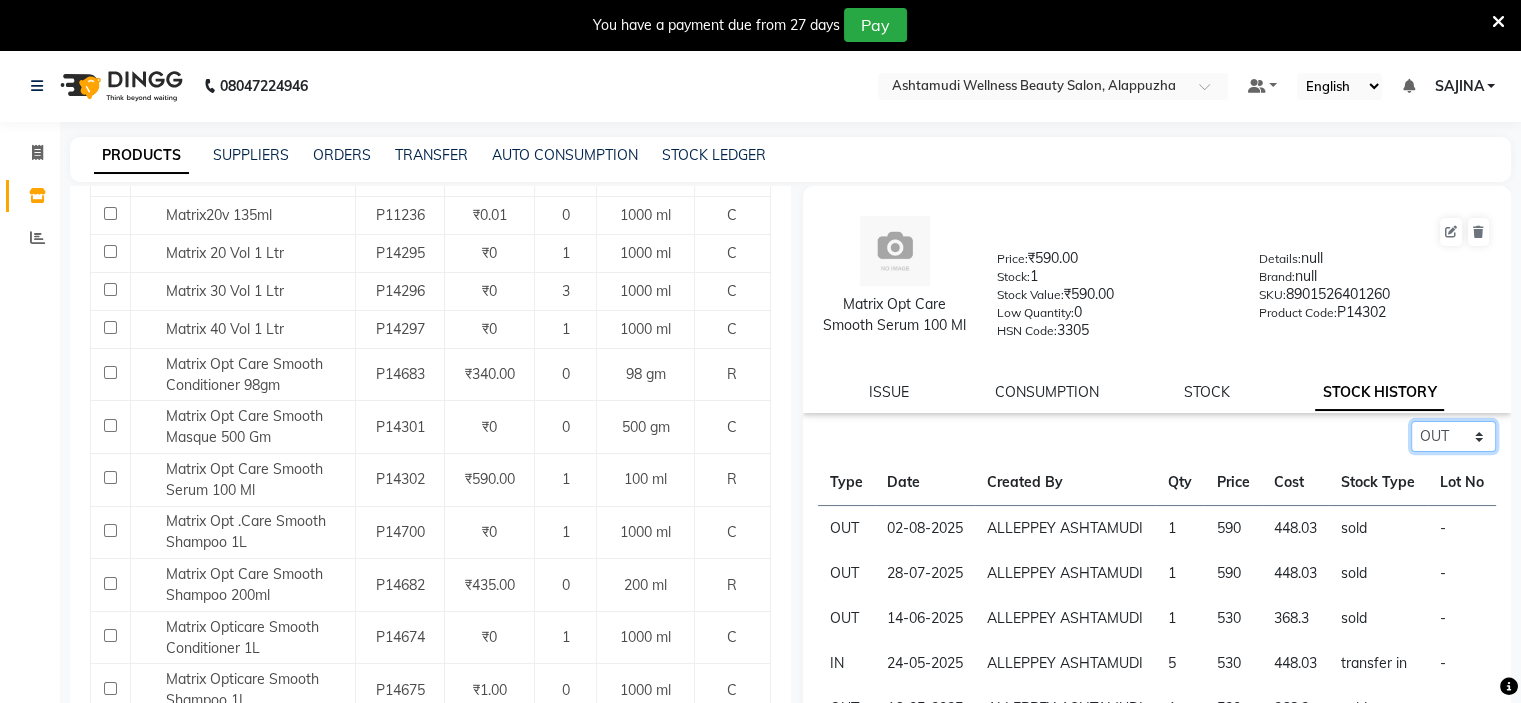 click on "Select ALL IN OUT" 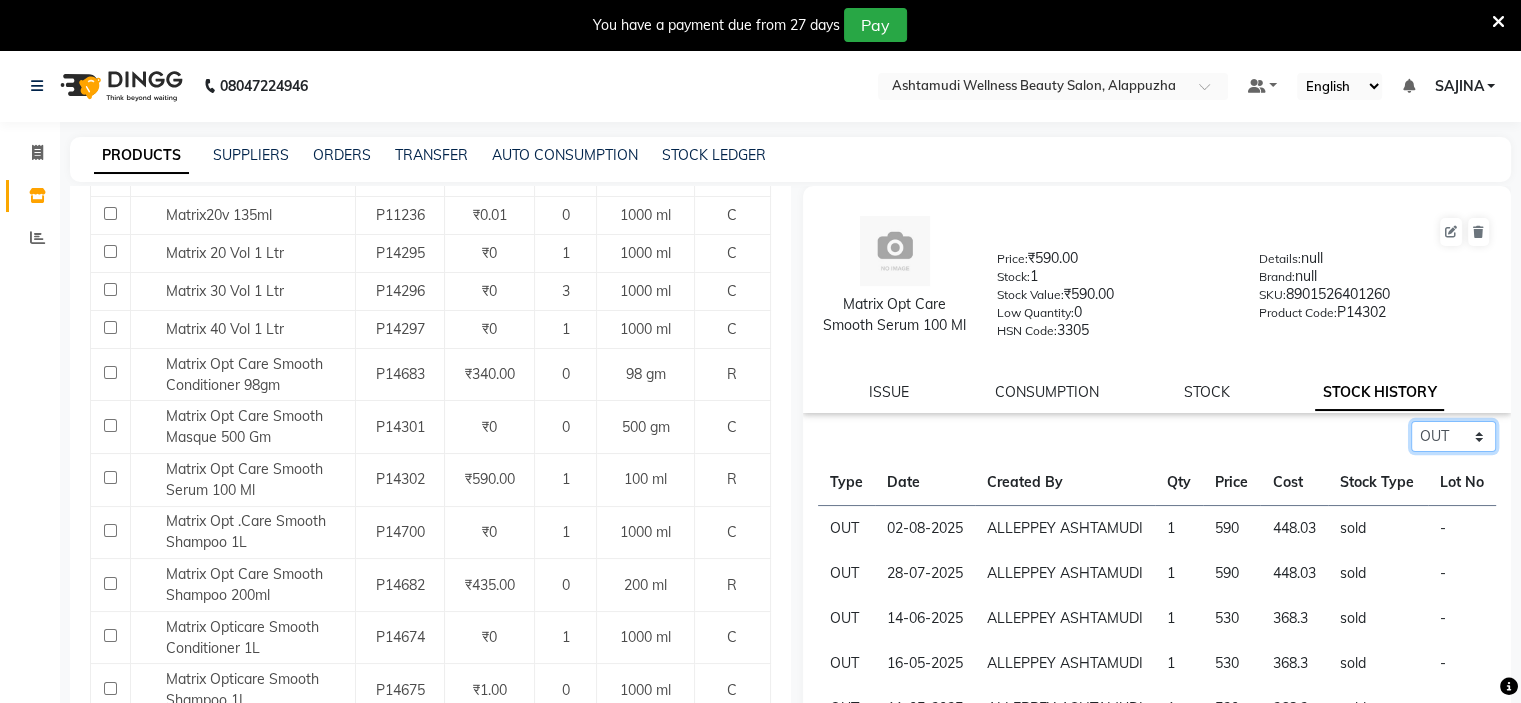 scroll, scrollTop: 100, scrollLeft: 0, axis: vertical 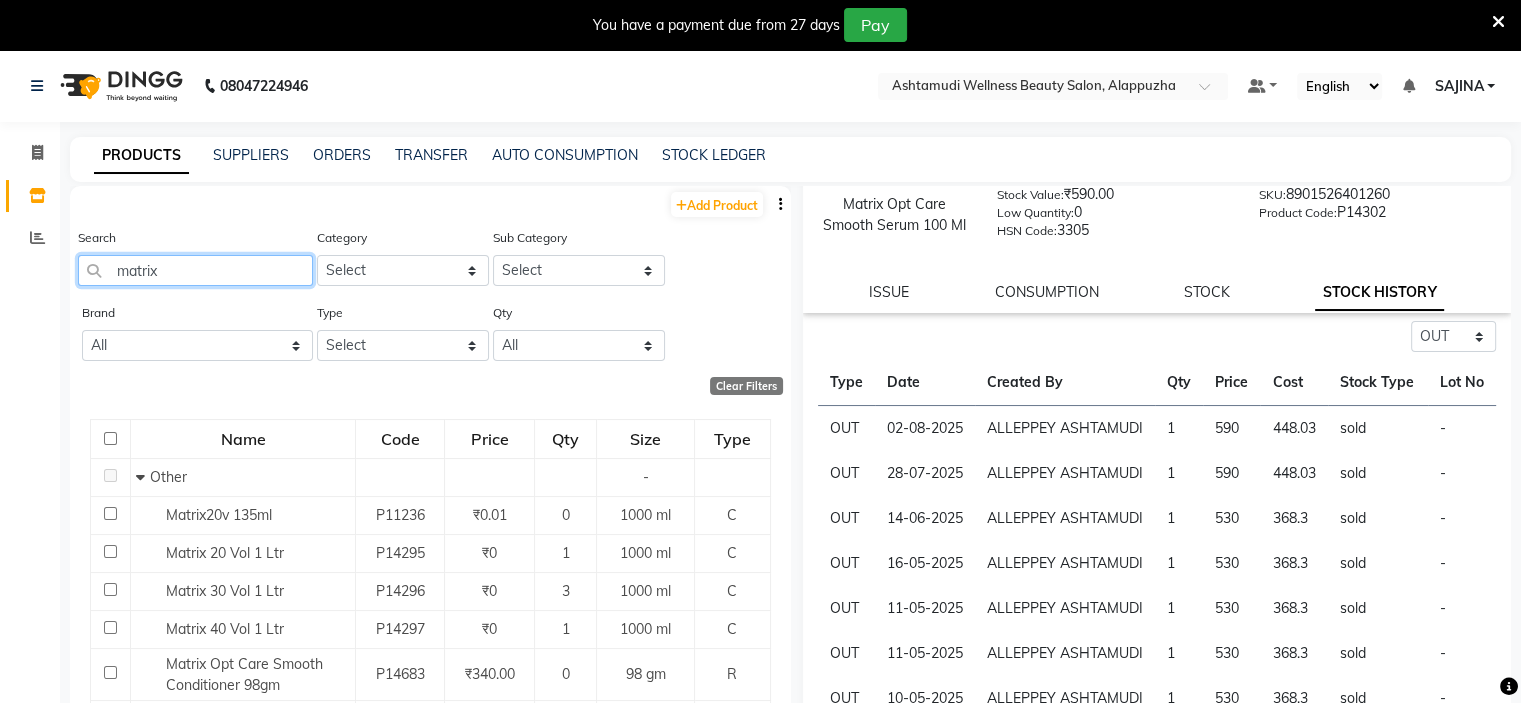 click on "matrix" 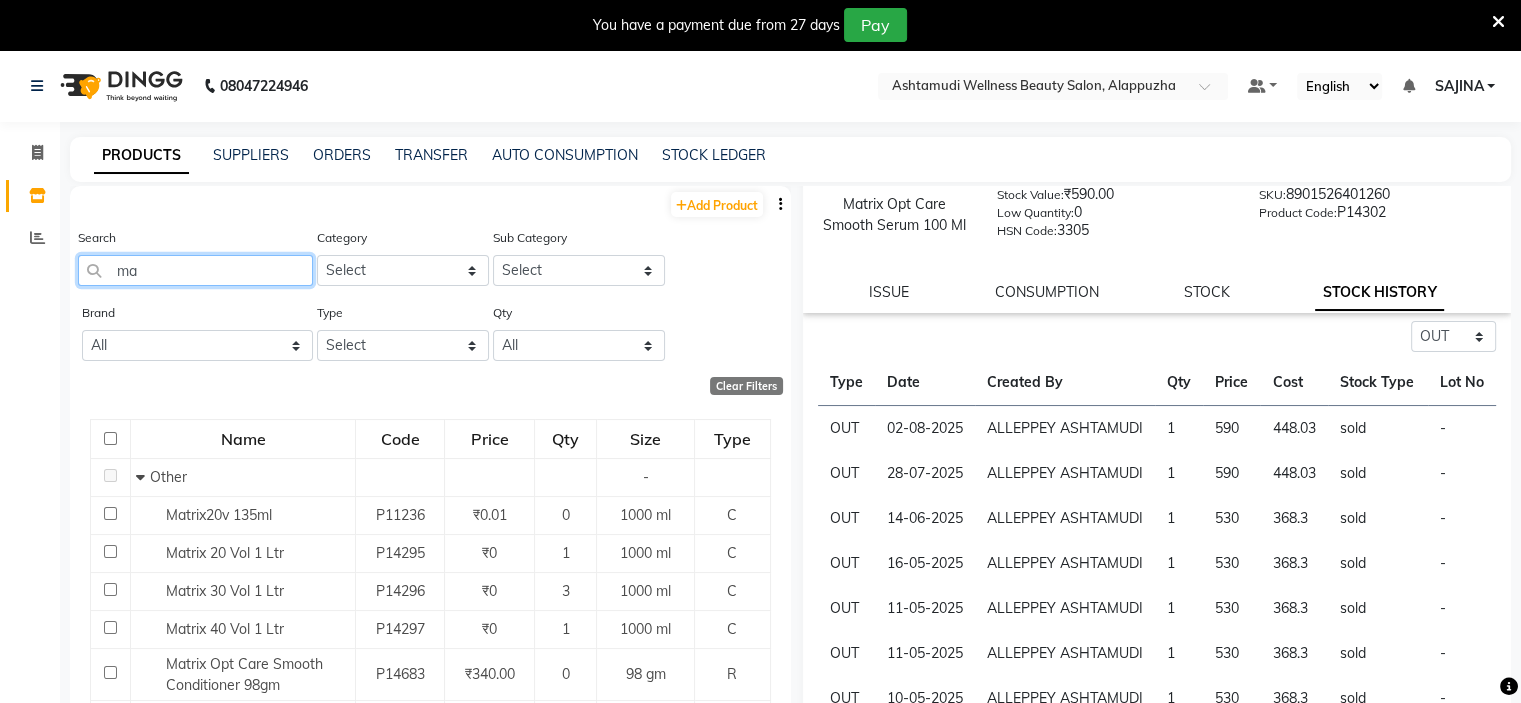 type on "m" 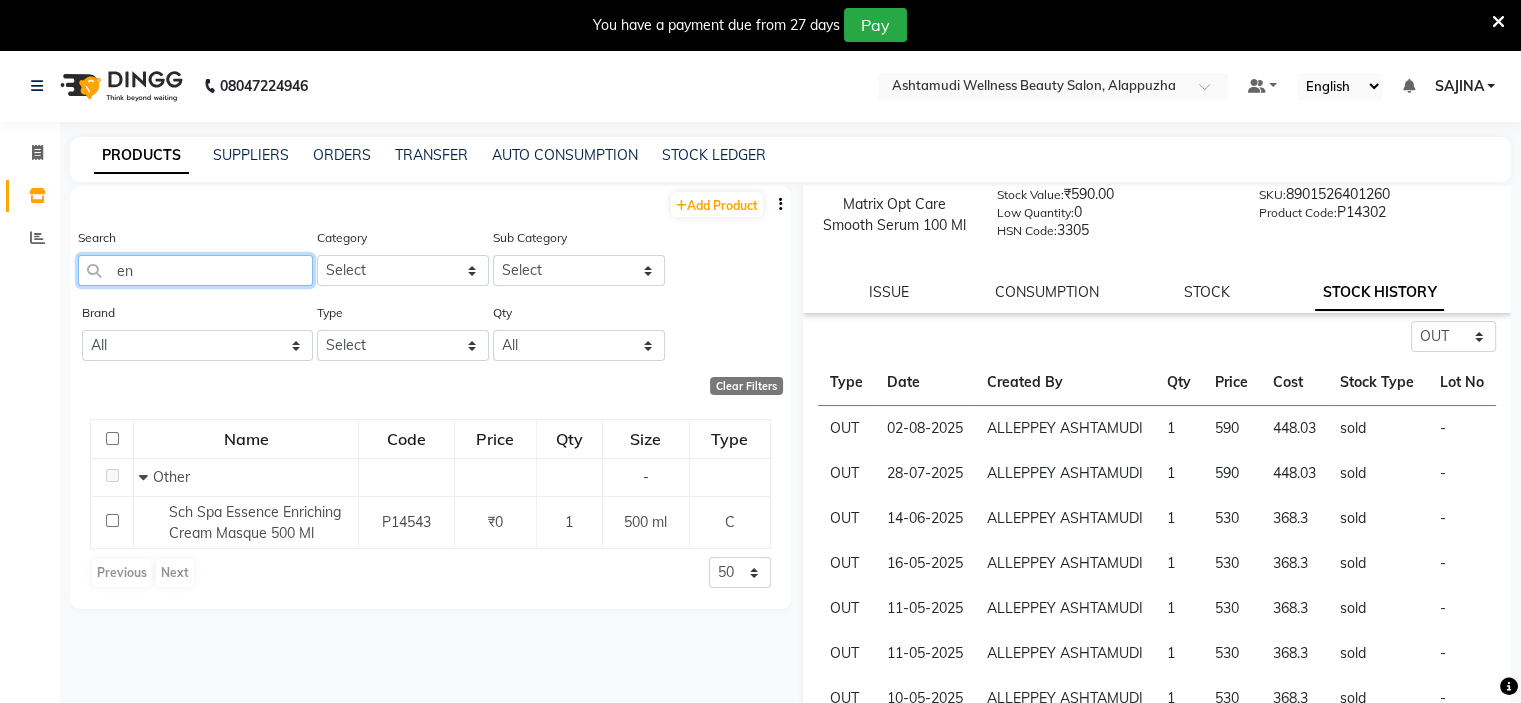 type on "e" 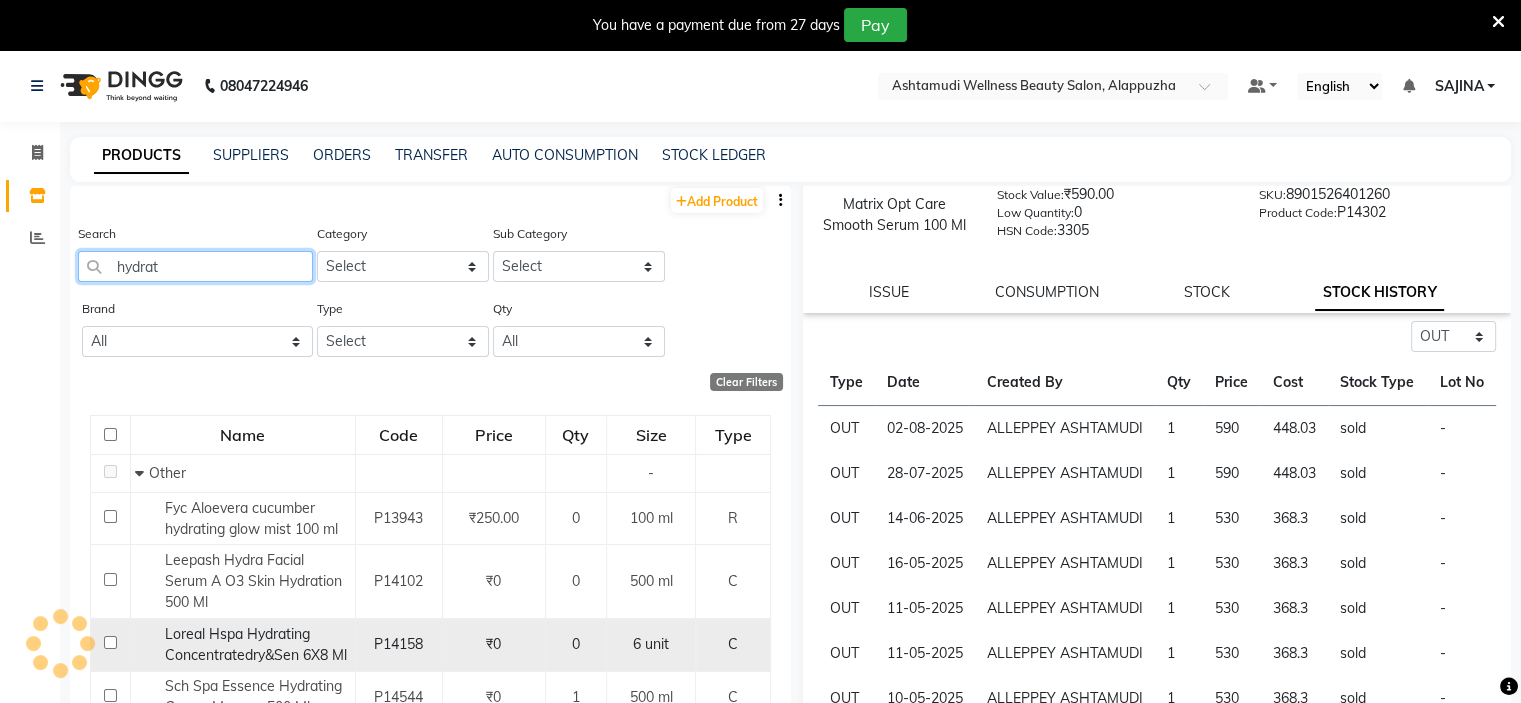 scroll, scrollTop: 0, scrollLeft: 0, axis: both 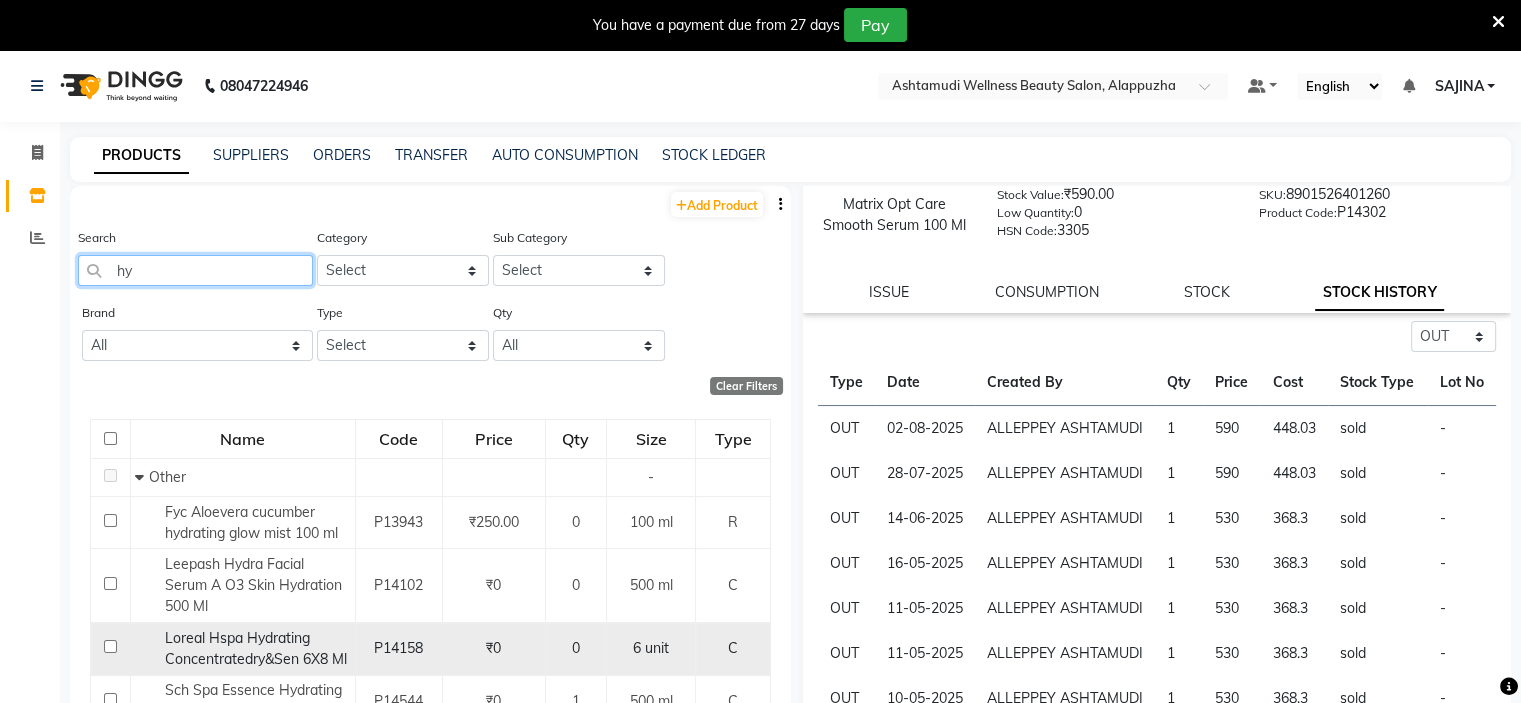 type on "h" 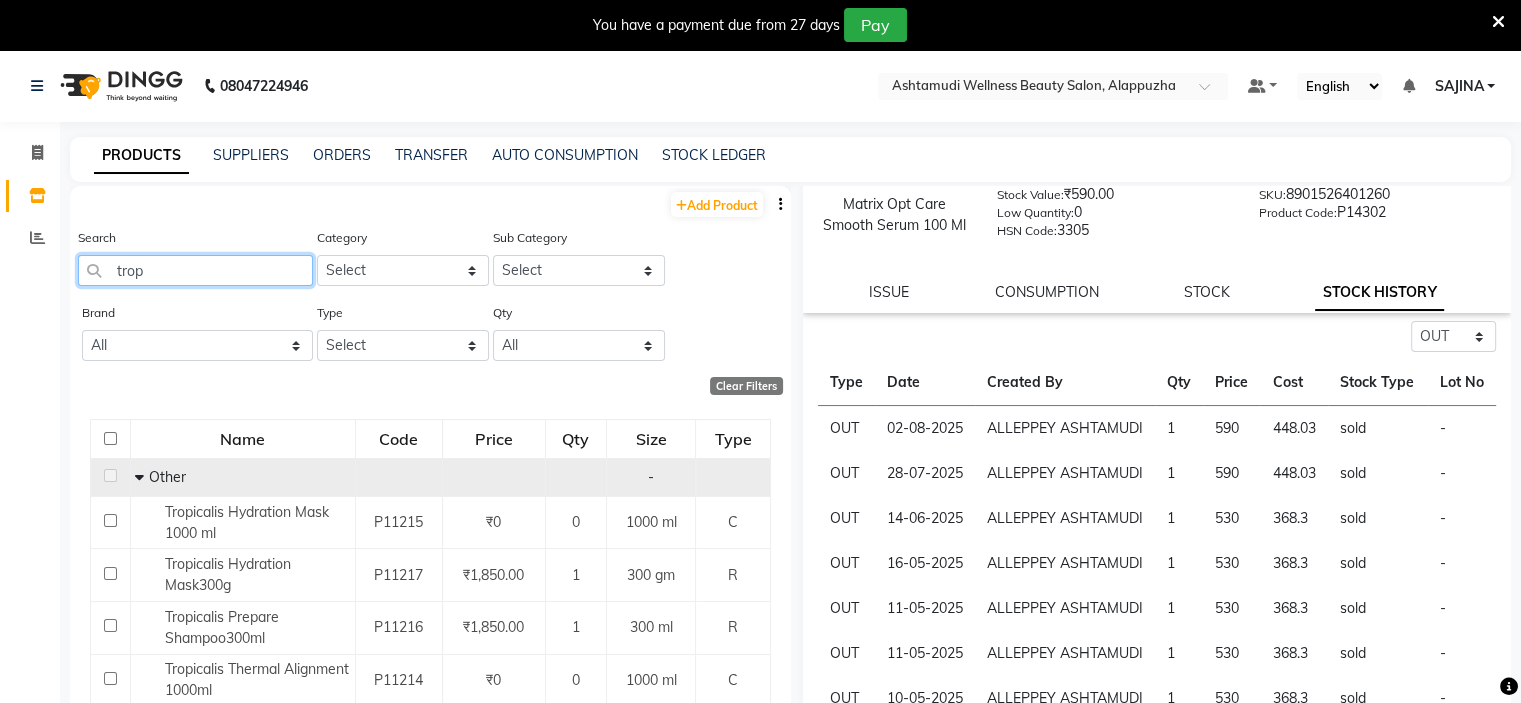 scroll, scrollTop: 32, scrollLeft: 0, axis: vertical 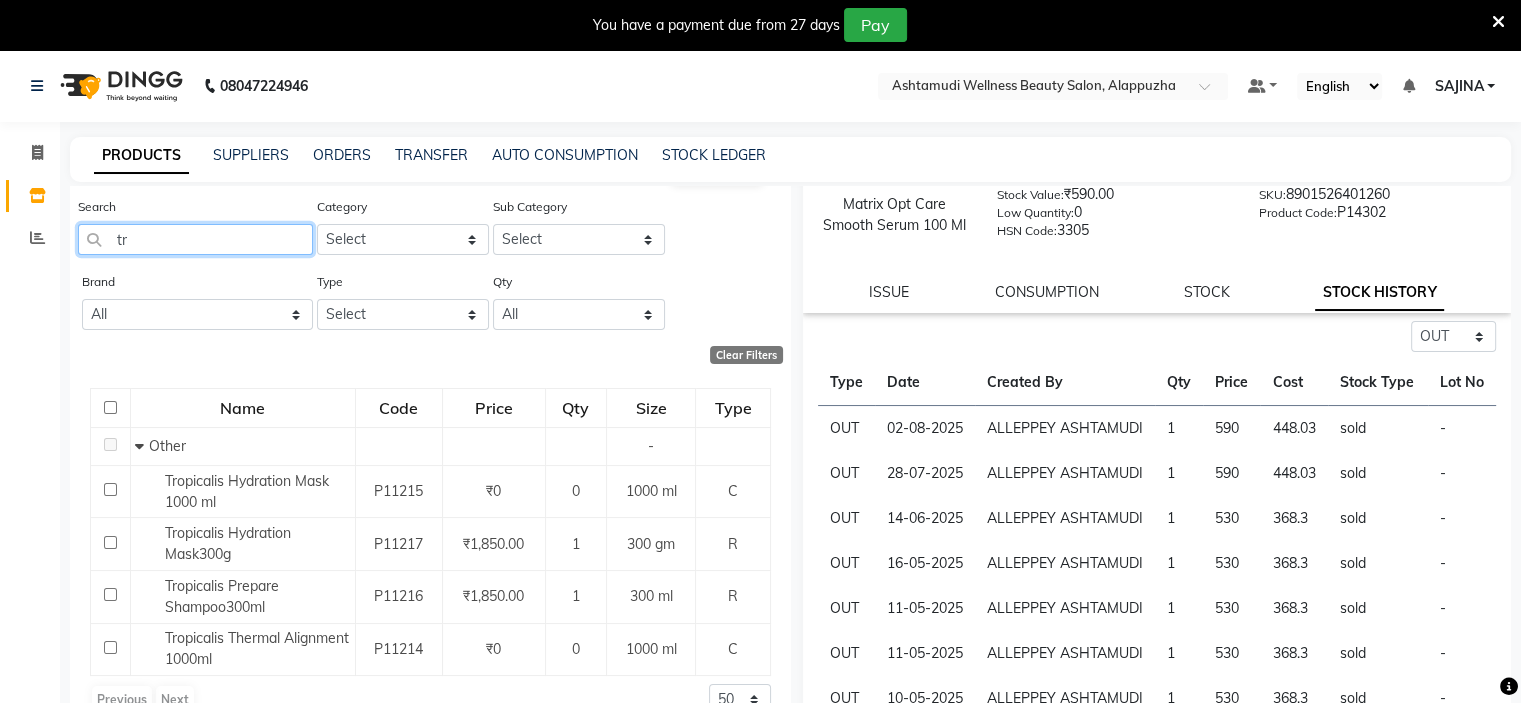 type on "t" 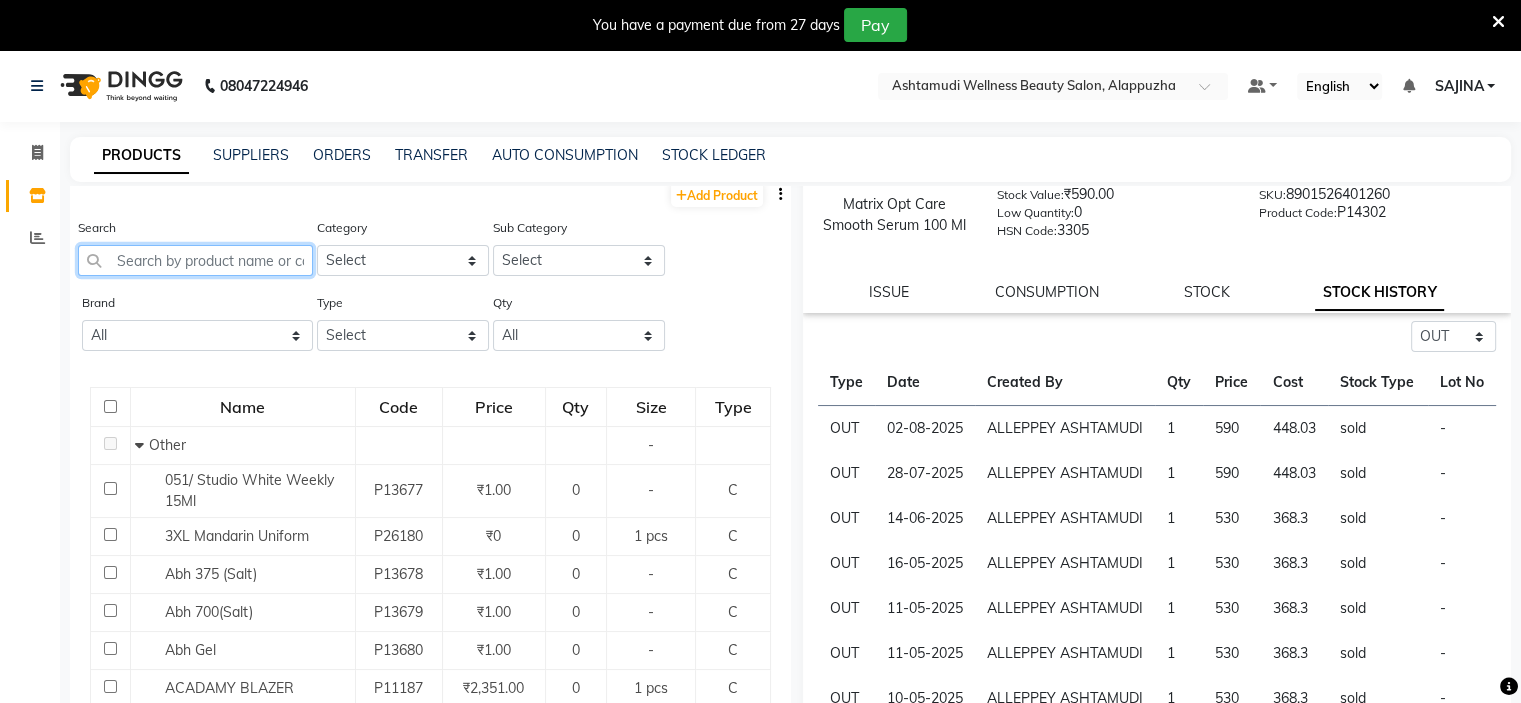 scroll, scrollTop: 0, scrollLeft: 0, axis: both 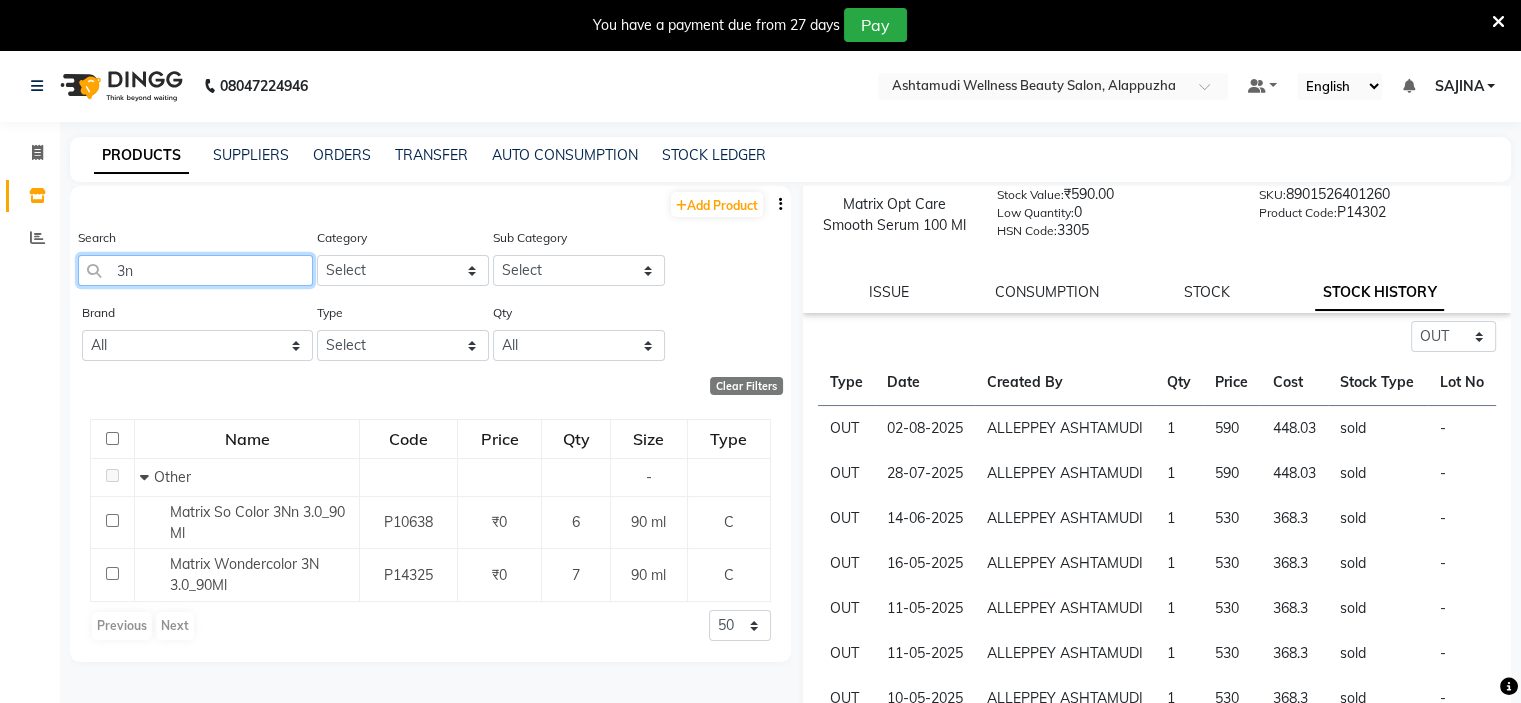 type on "3" 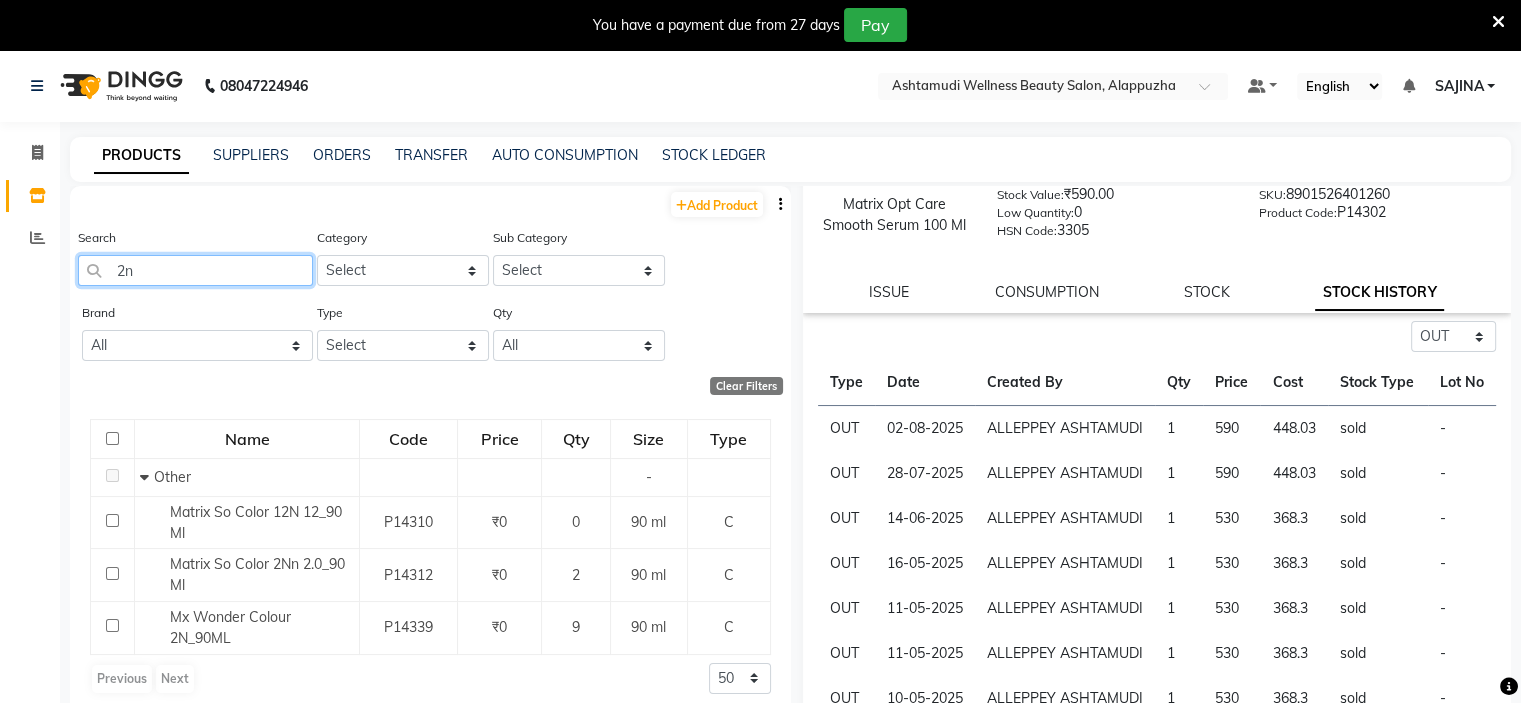 type on "2" 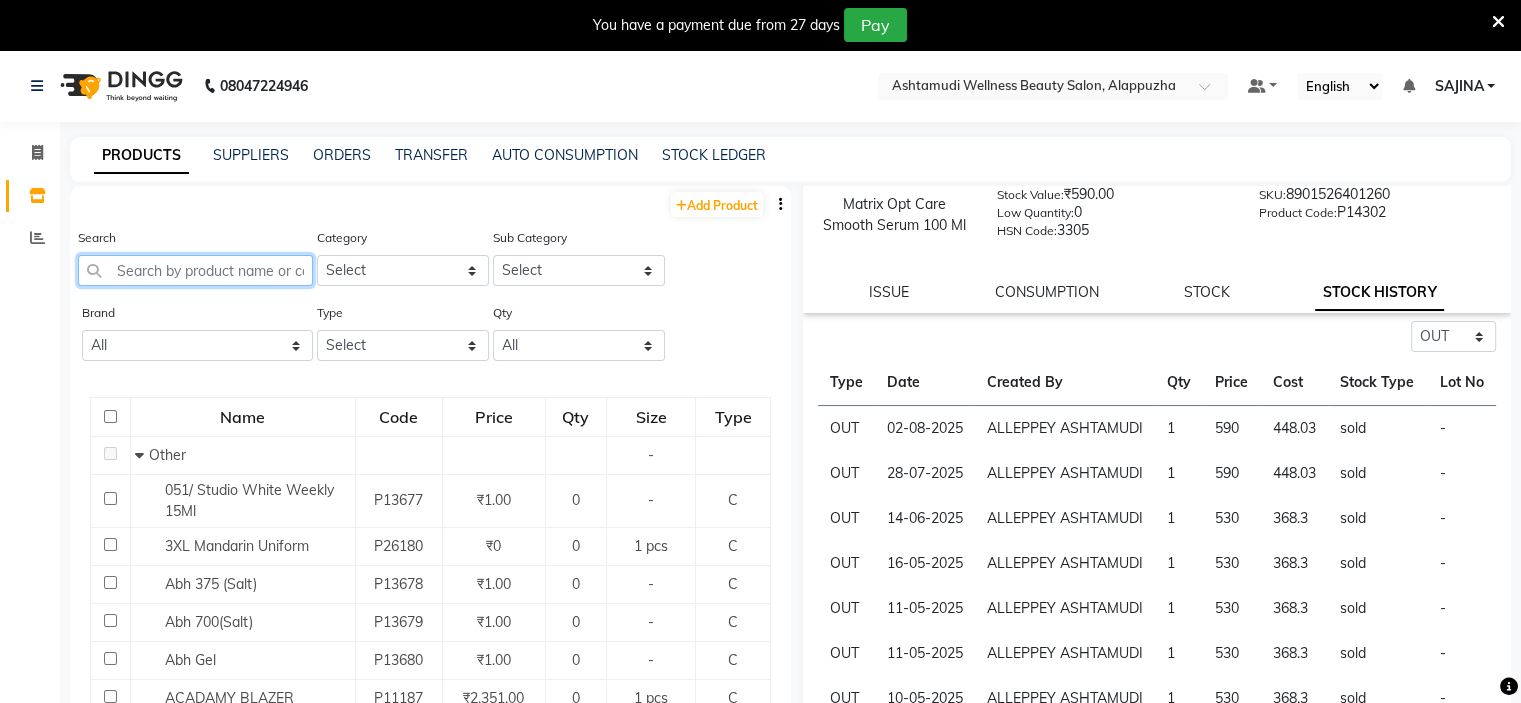 type 